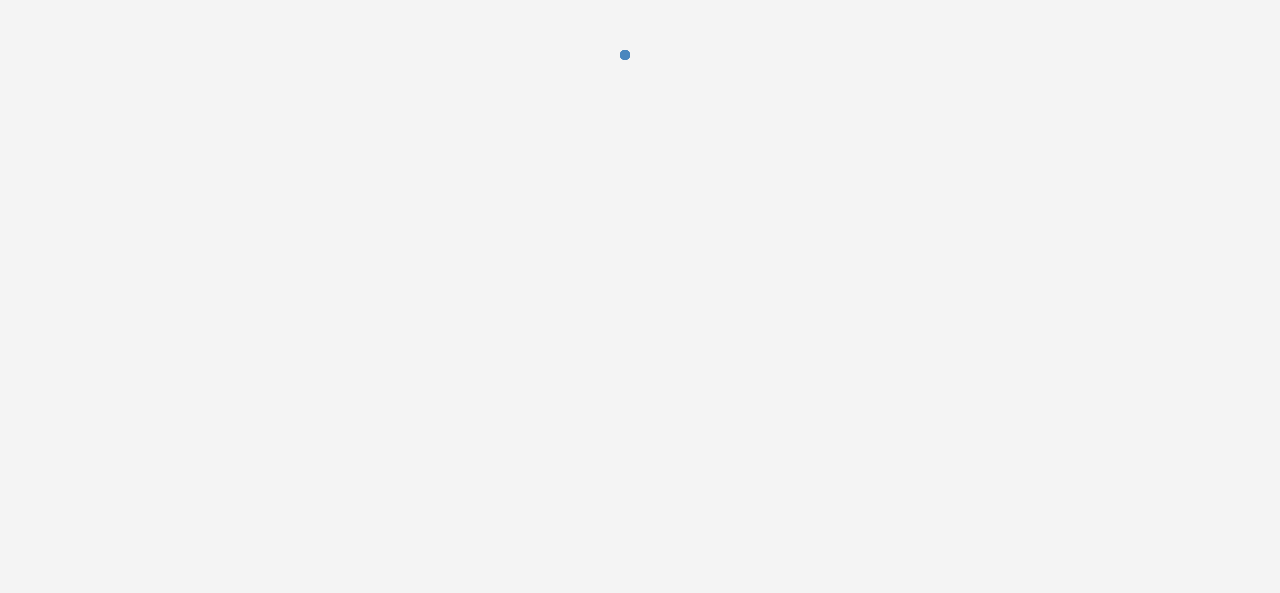 scroll, scrollTop: 0, scrollLeft: 0, axis: both 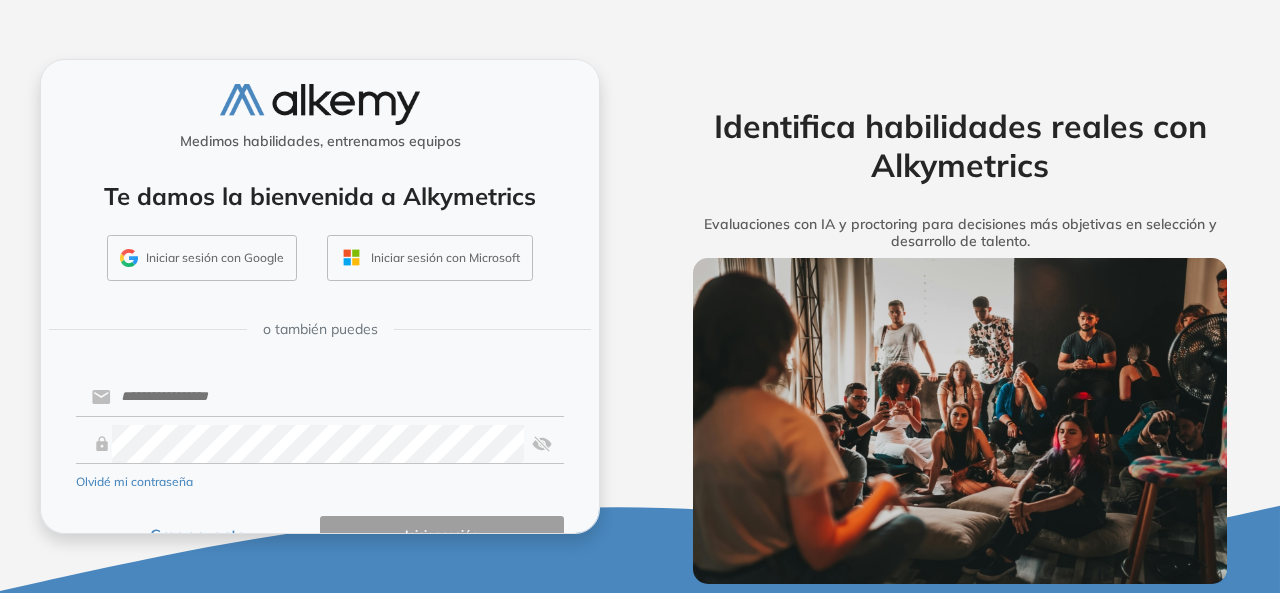 click on "Iniciar sesión con Google" at bounding box center [202, 258] 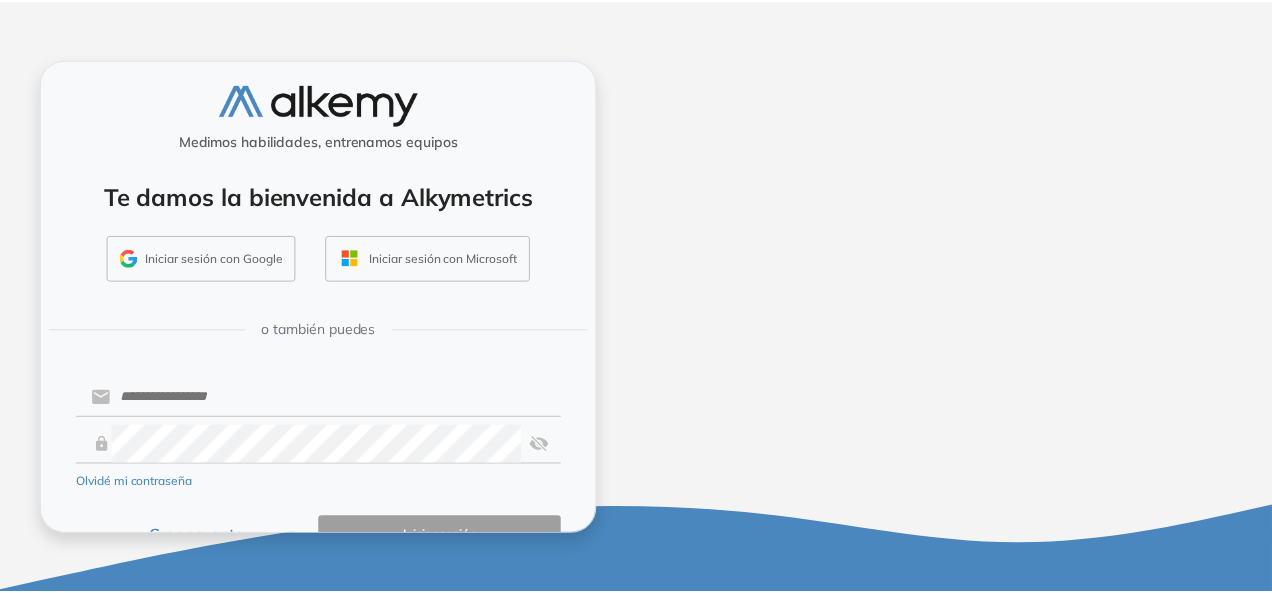 scroll, scrollTop: 0, scrollLeft: 0, axis: both 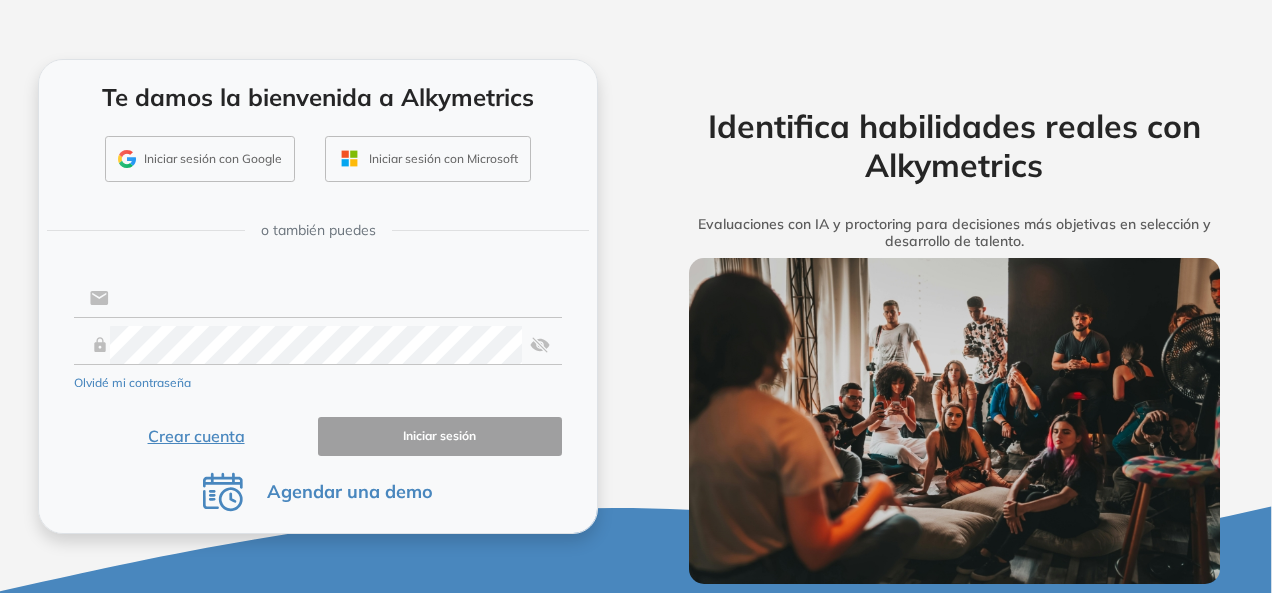click at bounding box center [335, 298] 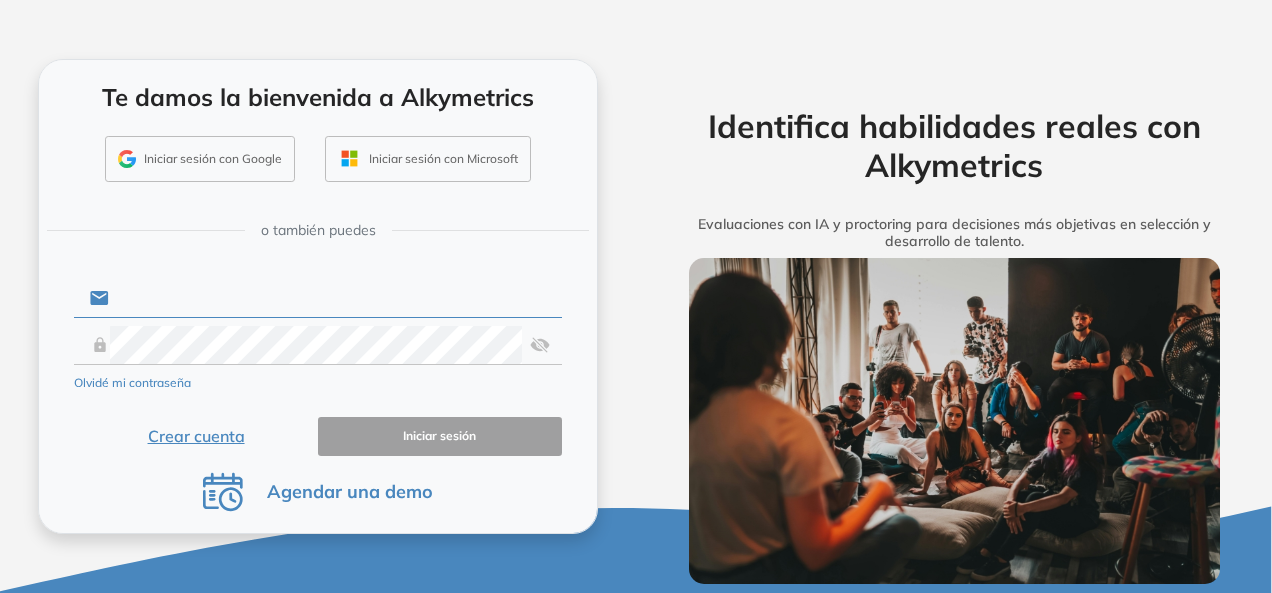 type on "**********" 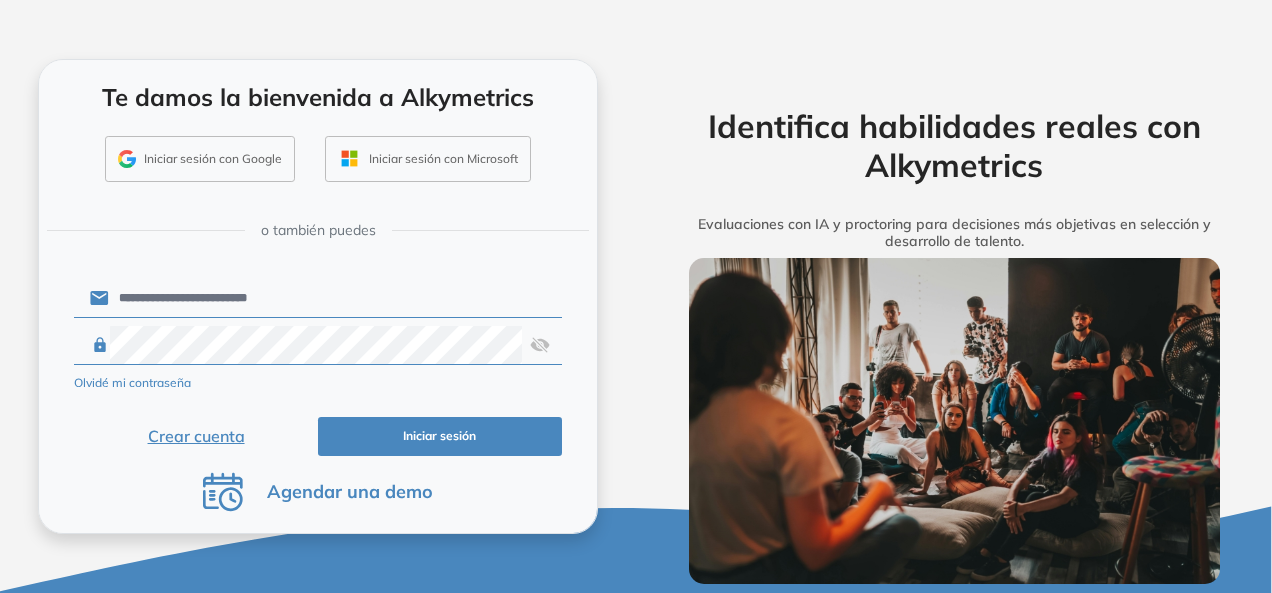 click on "Iniciar sesión" at bounding box center [440, 436] 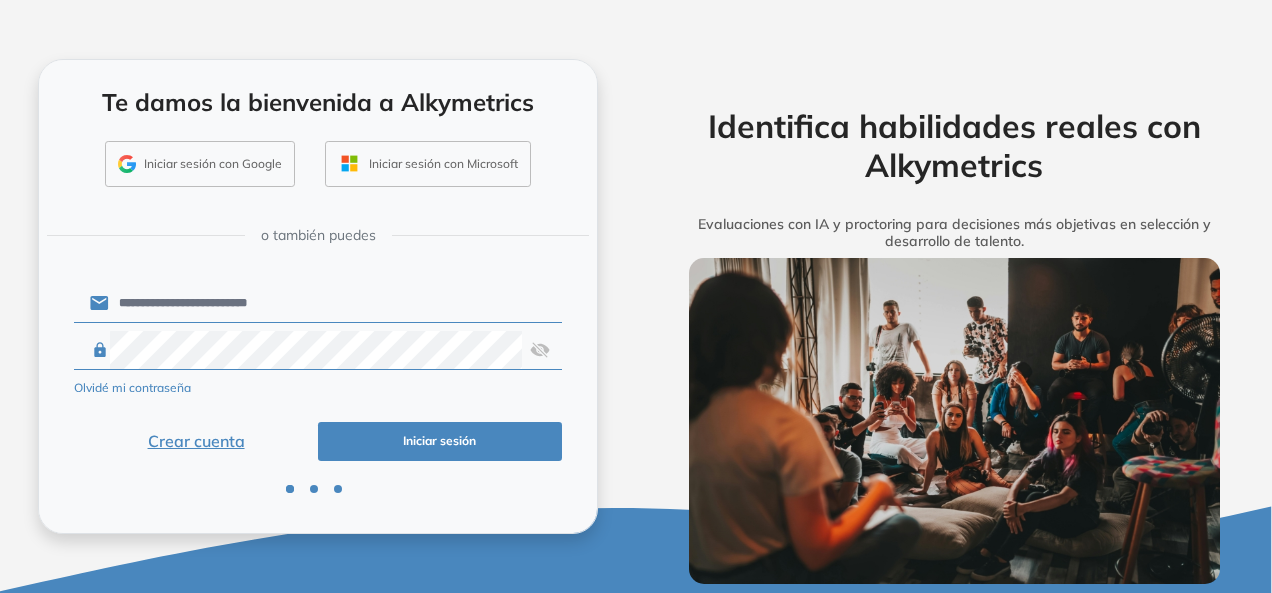 scroll, scrollTop: 91, scrollLeft: 0, axis: vertical 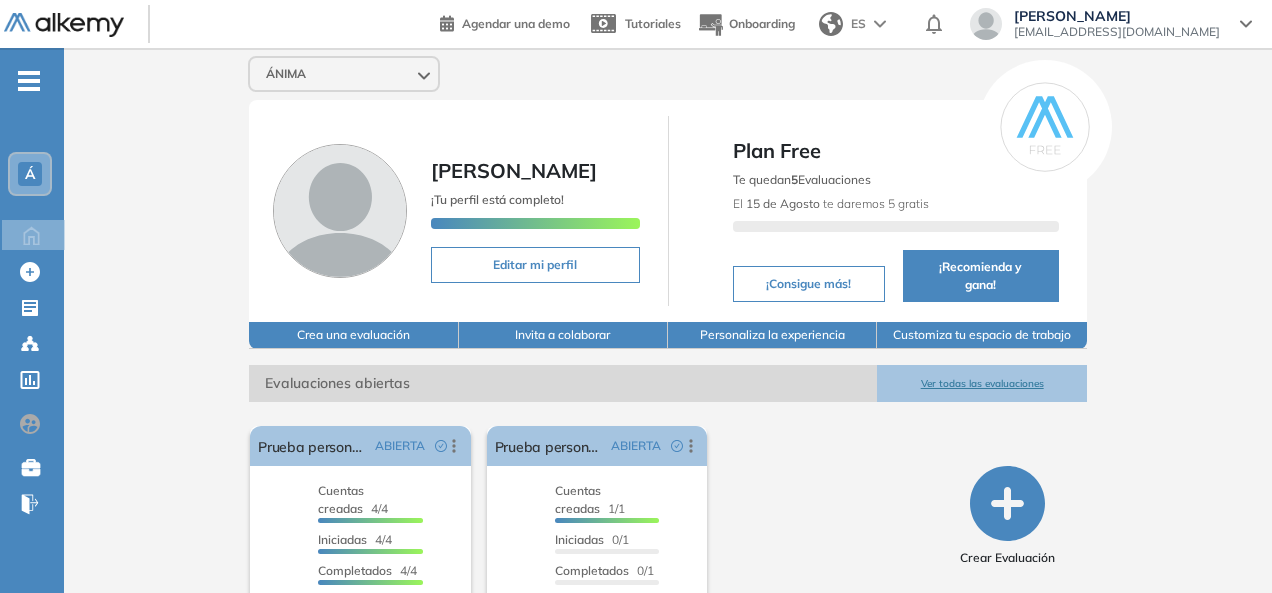 click on "Á" at bounding box center [30, 174] 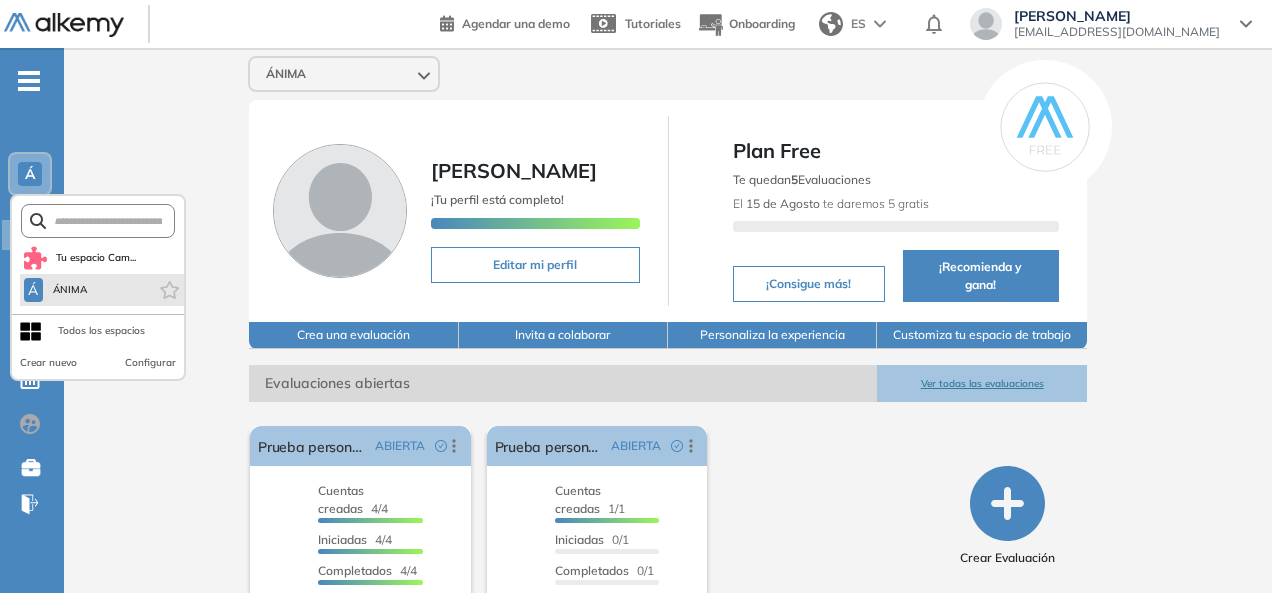 click on "Á ÁNIMA" at bounding box center (102, 290) 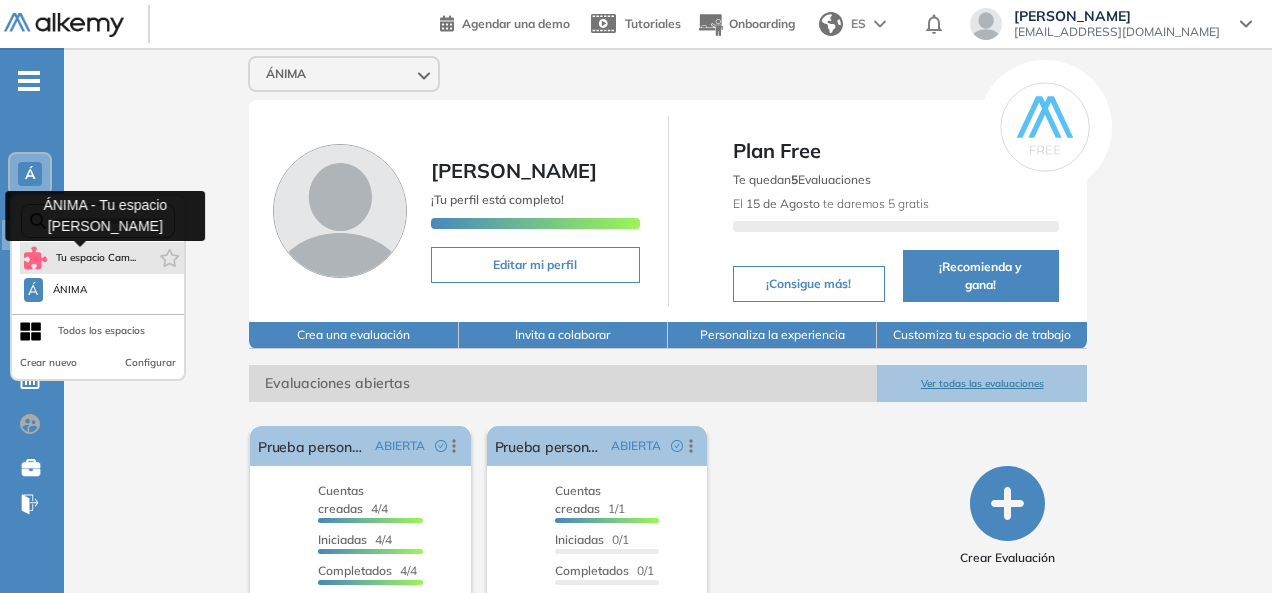 click on "Tu espacio Cam..." at bounding box center [95, 258] 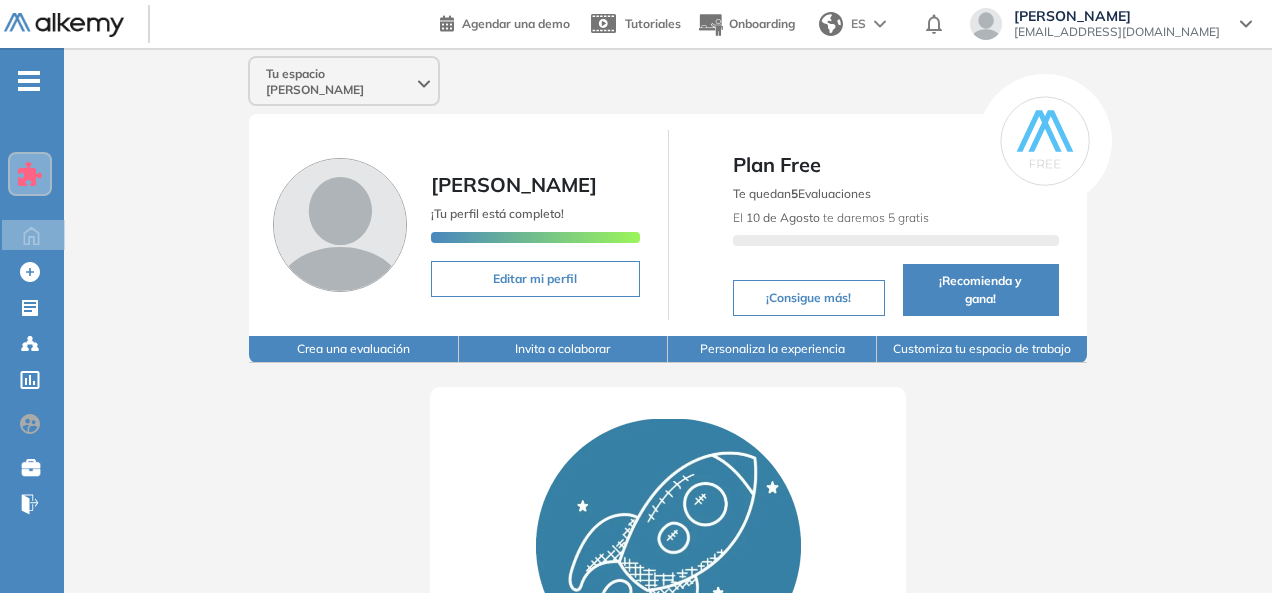 click at bounding box center (30, 174) 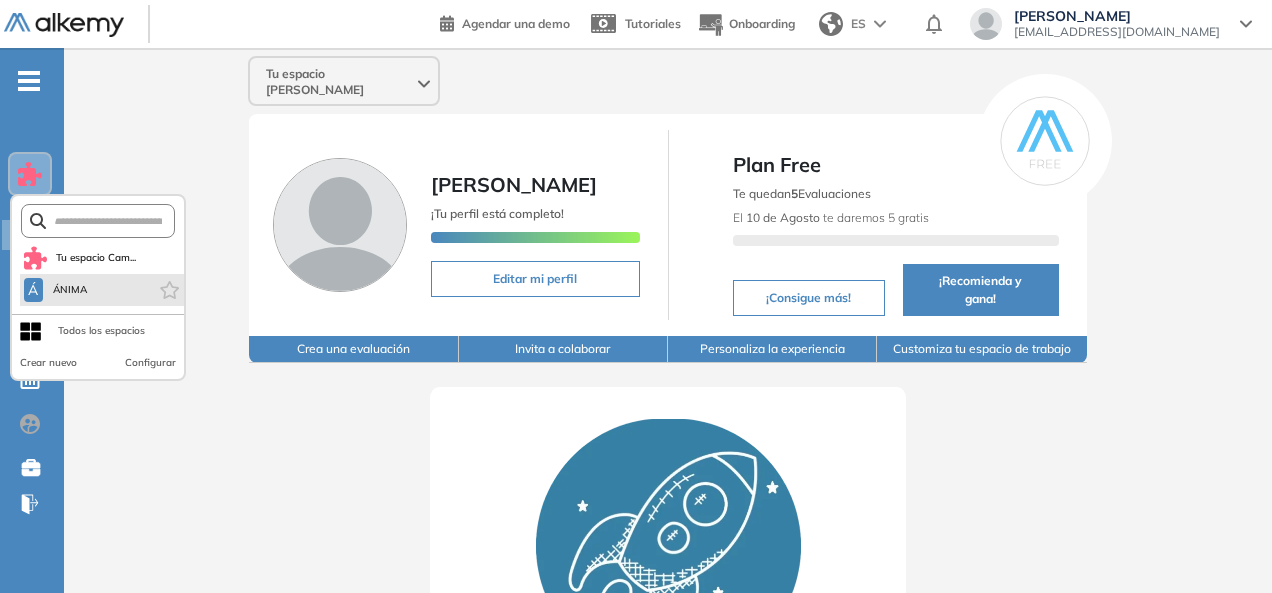 click on "Á ÁNIMA" at bounding box center (102, 290) 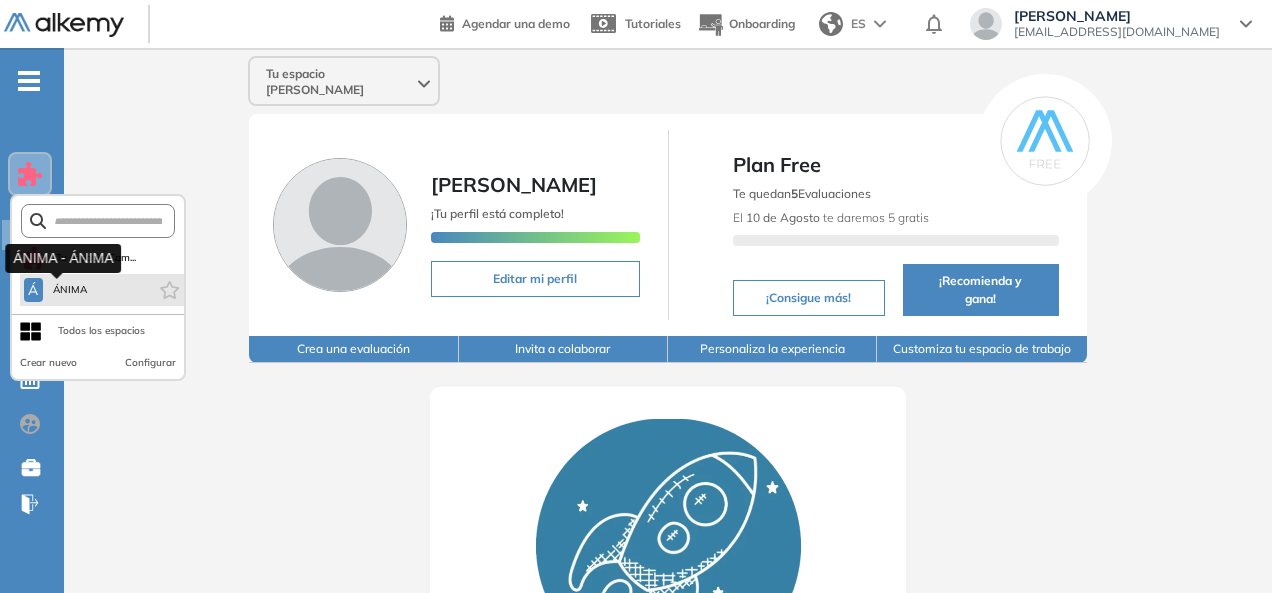 click on "ÁNIMA" at bounding box center [70, 290] 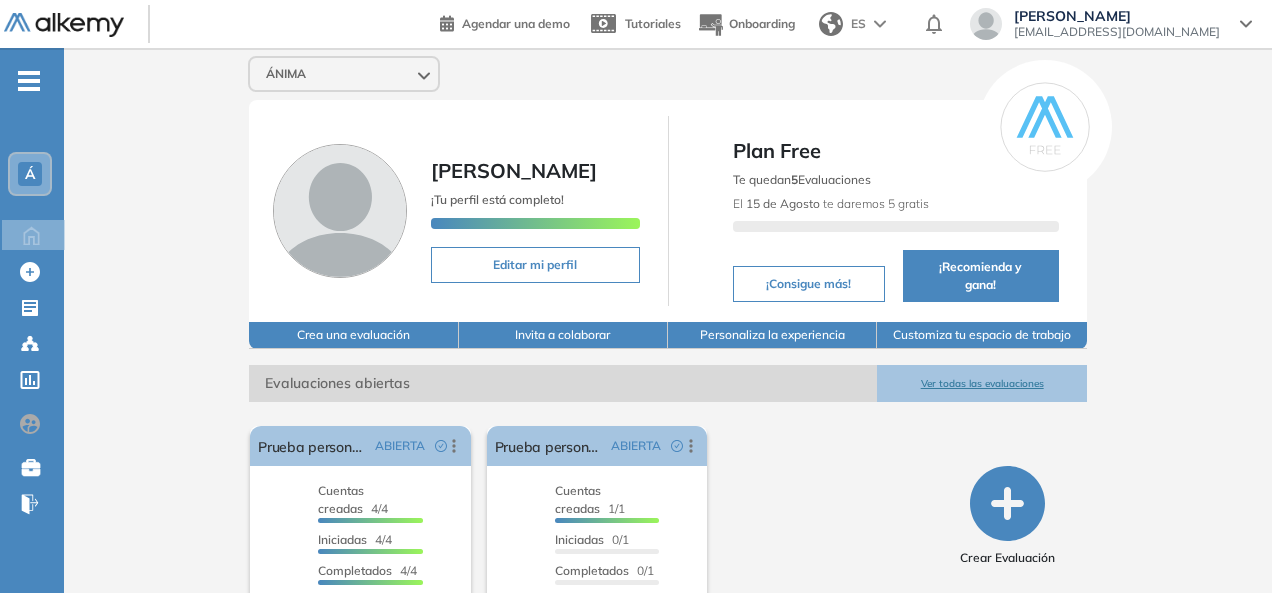 click 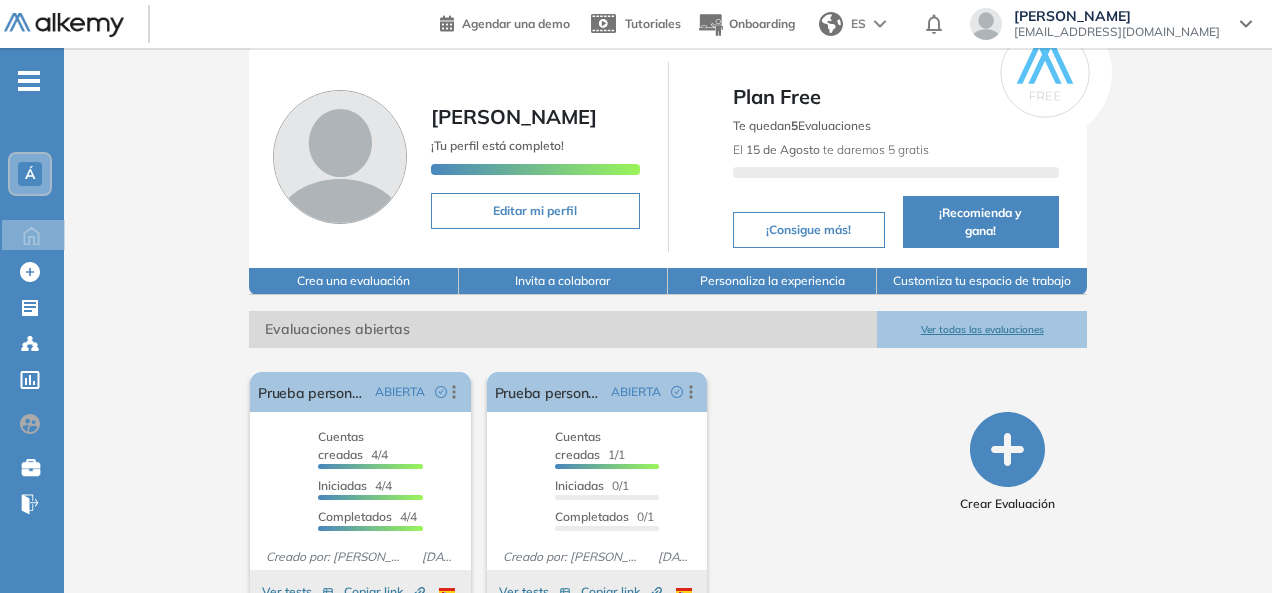 scroll, scrollTop: 82, scrollLeft: 0, axis: vertical 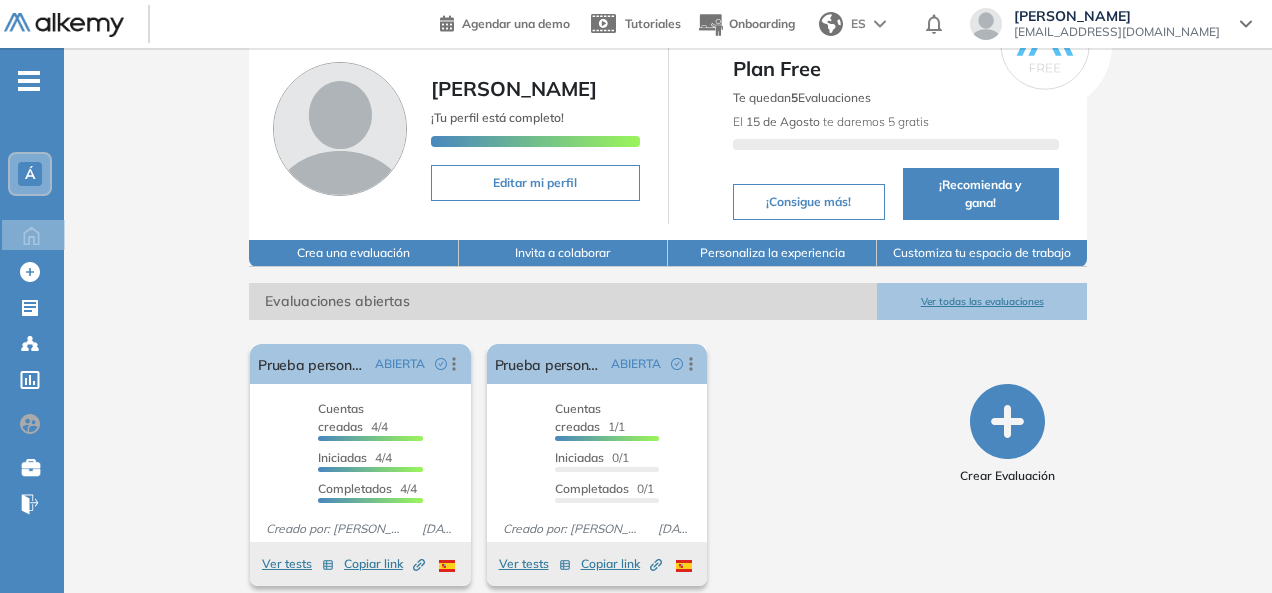 click 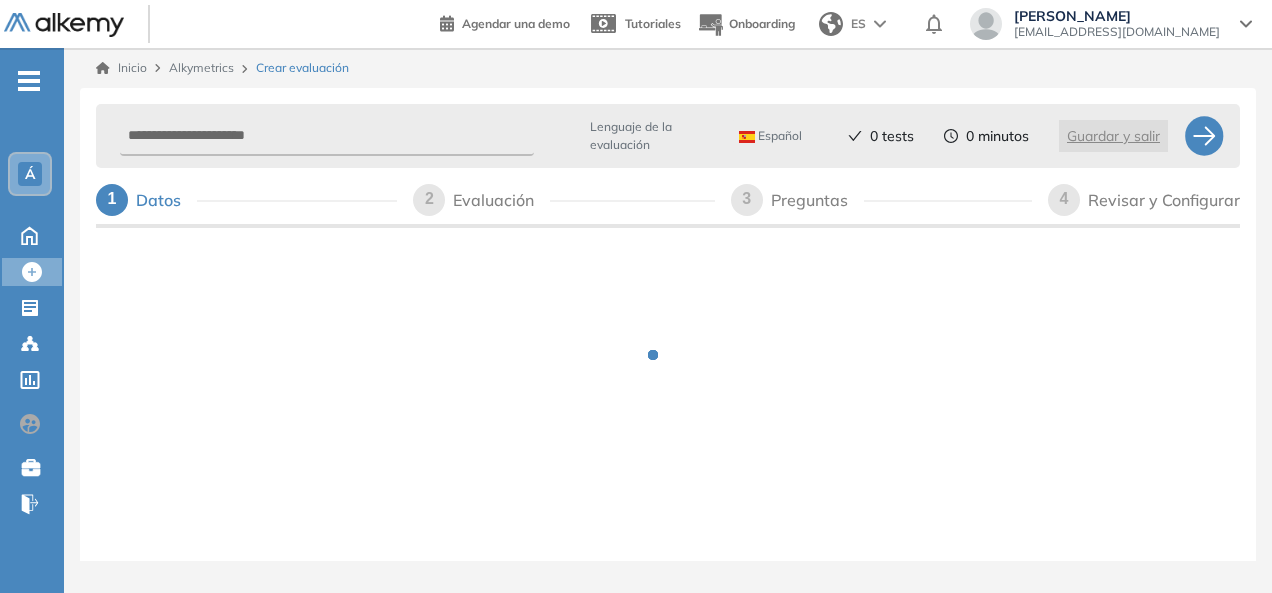scroll, scrollTop: 0, scrollLeft: 0, axis: both 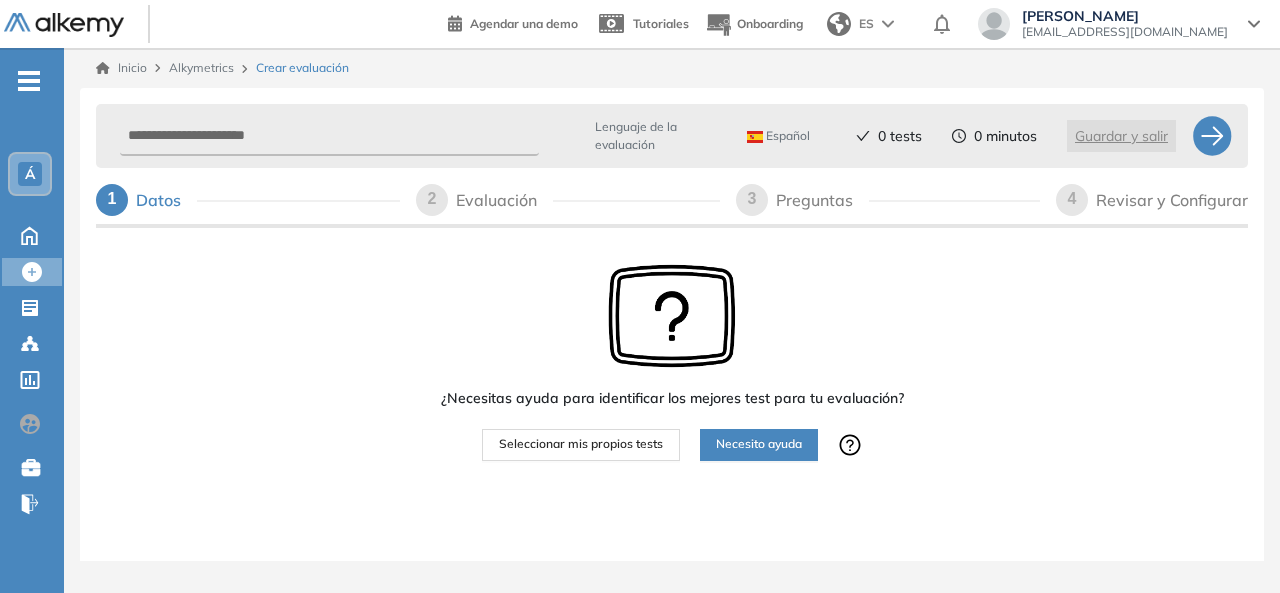 click on "Seleccionar mis propios tests" at bounding box center [581, 444] 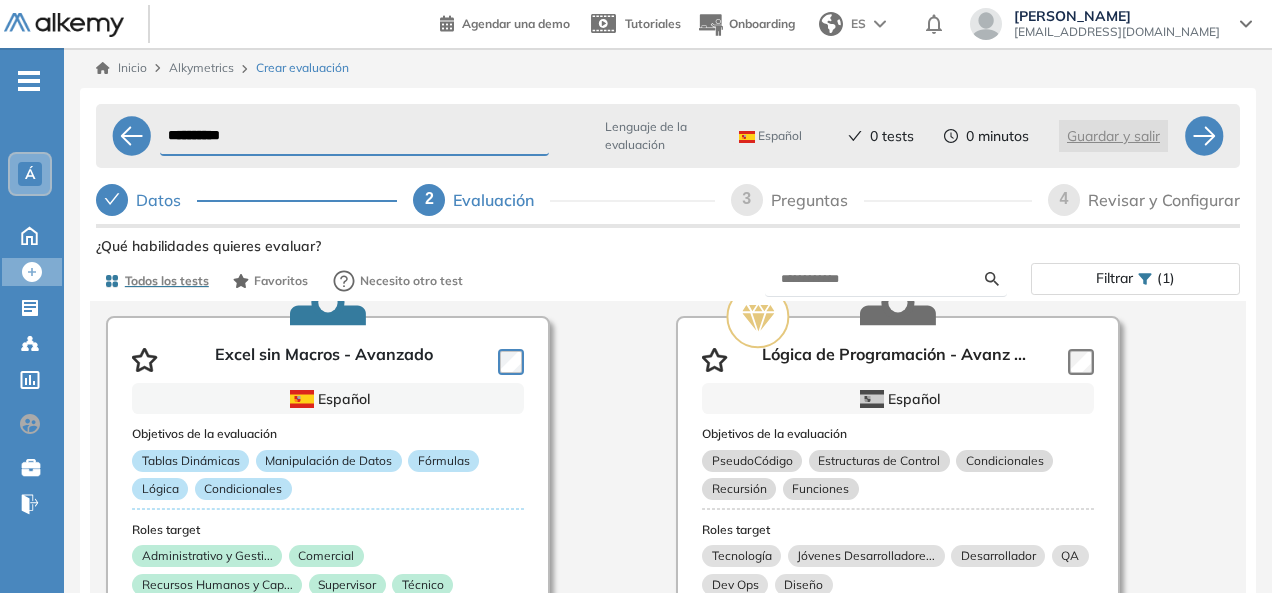 click on "Capacidad de Aprendizaje en Ad ...   Previous Portugués Español Portugués Español Portugués   Next 1 2 Objetivos de la evaluación Aprendizaje Continuo Cultura General Atención al detalle Pensamiento Crítico Resolución de Problema... Lógica Roles target Comercial Atención al Cliente Atención al Cliente Administrativo y Gesti... Producción y Manufactu... Recursos Humanos y Cap... Estadísticas +10000 Candidatos Puntuación 0 10 20 30 40 50 60 70 80 90 100 Promedio Creado por Equipo Pedagógico Alkemy Alkemy cuenta con un equipo compuesto por Licenciados en Educación, Psicopedagogía y Psicología, así... Usado por 50  Preguntas 12 min Detalles Demo Inglés - Integrador  Español Objetivos de la evaluación English Listening Writing MCER Roles target Todos los roles Estadísticas +10000 Candidatos Puntuación 0 10 20 30 40 50 60 70 80 90 100 Promedio Creado por [PERSON_NAME] Traductora Pública en Inglés con especialización en educación. Tiene más de 15 años de experiencia c... Usado por 29 25 min" at bounding box center [668, 1641] 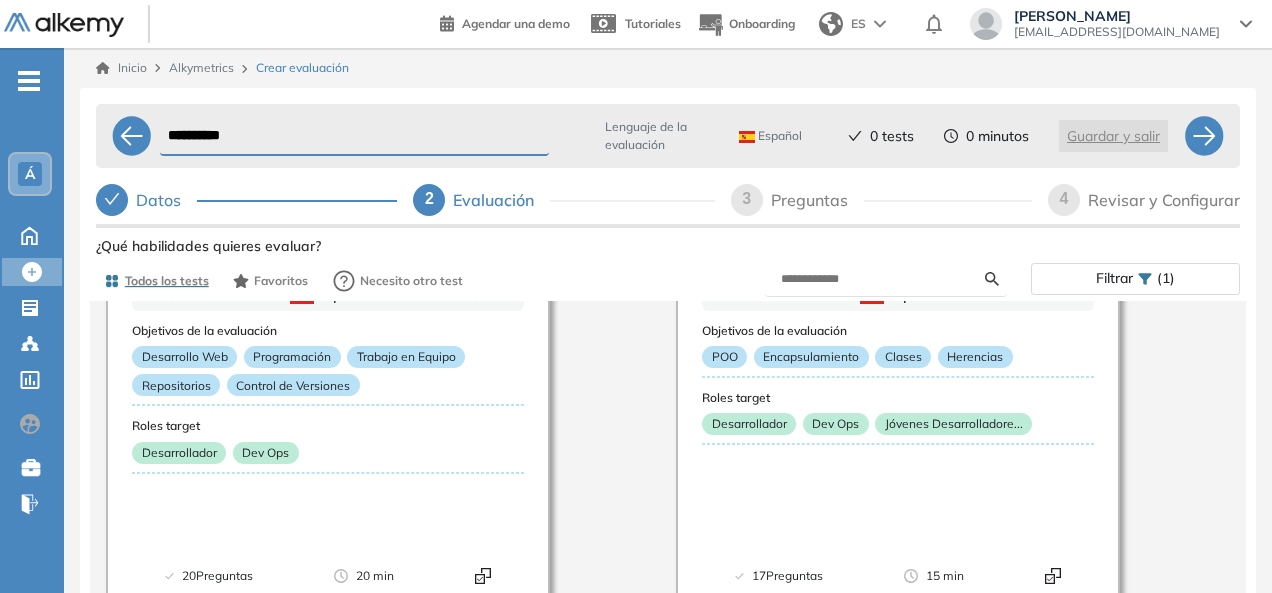 click on "Capacidad de Aprendizaje en Ad ...   Previous Portugués Español Portugués Español Portugués   Next 1 2 Objetivos de la evaluación Aprendizaje Continuo Cultura General Atención al detalle Pensamiento Crítico Resolución de Problema... Lógica Roles target Comercial Atención al Cliente Atención al Cliente Administrativo y Gesti... Producción y Manufactu... Recursos Humanos y Cap... Estadísticas +10000 Candidatos Puntuación 0 10 20 30 40 50 60 70 80 90 100 Promedio Creado por Equipo Pedagógico Alkemy Alkemy cuenta con un equipo compuesto por Licenciados en Educación, Psicopedagogía y Psicología, así... Usado por 50  Preguntas 12 min Detalles Demo Inglés - Integrador  Español Objetivos de la evaluación English Listening Writing MCER Roles target Todos los roles Estadísticas +10000 Candidatos Puntuación 0 10 20 30 40 50 60 70 80 90 100 Promedio Creado por [PERSON_NAME] Traductora Pública en Inglés con especialización en educación. Tiene más de 15 años de experiencia c... Usado por 29 25 min" at bounding box center (668, 179) 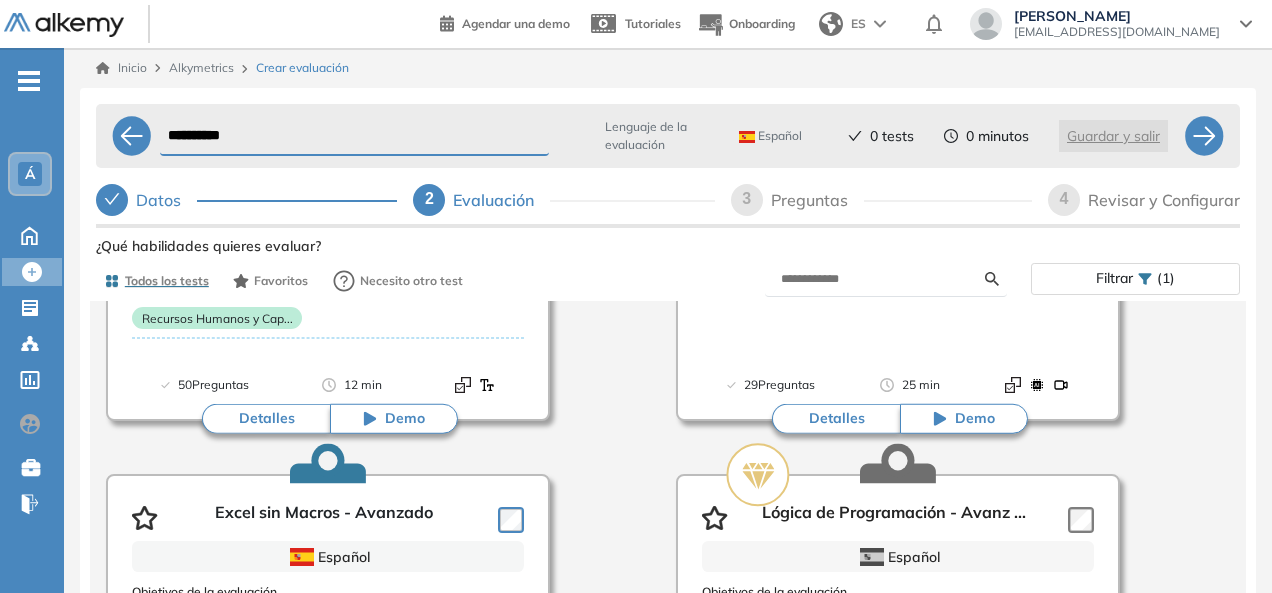 scroll, scrollTop: 0, scrollLeft: 0, axis: both 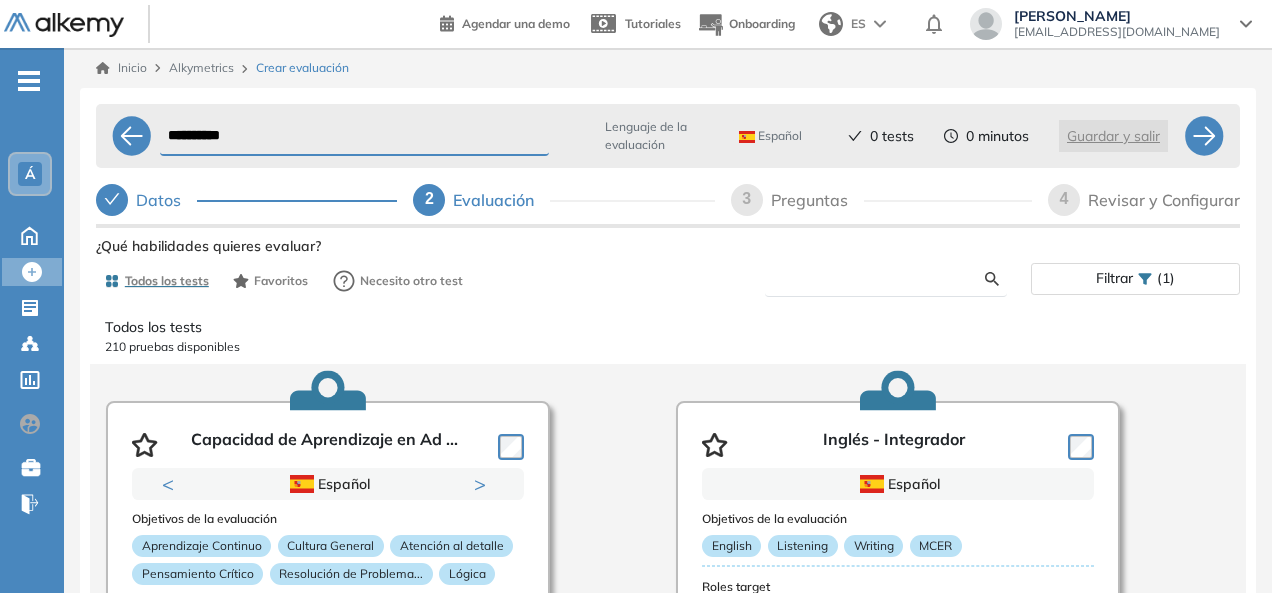 click at bounding box center [883, 279] 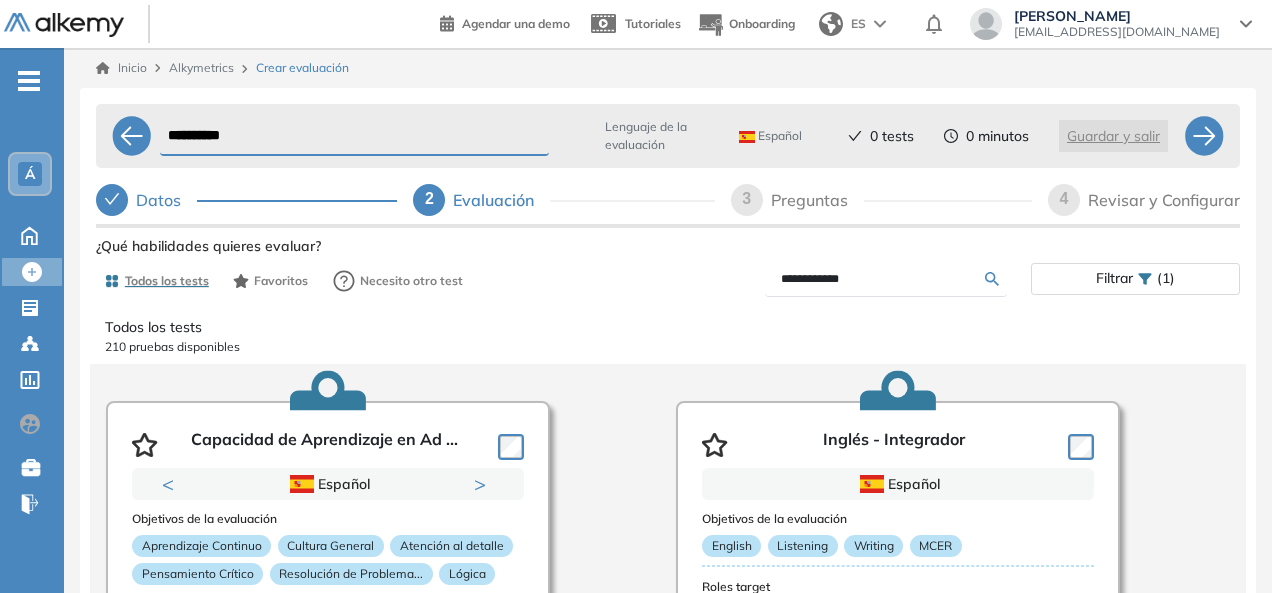 type on "**********" 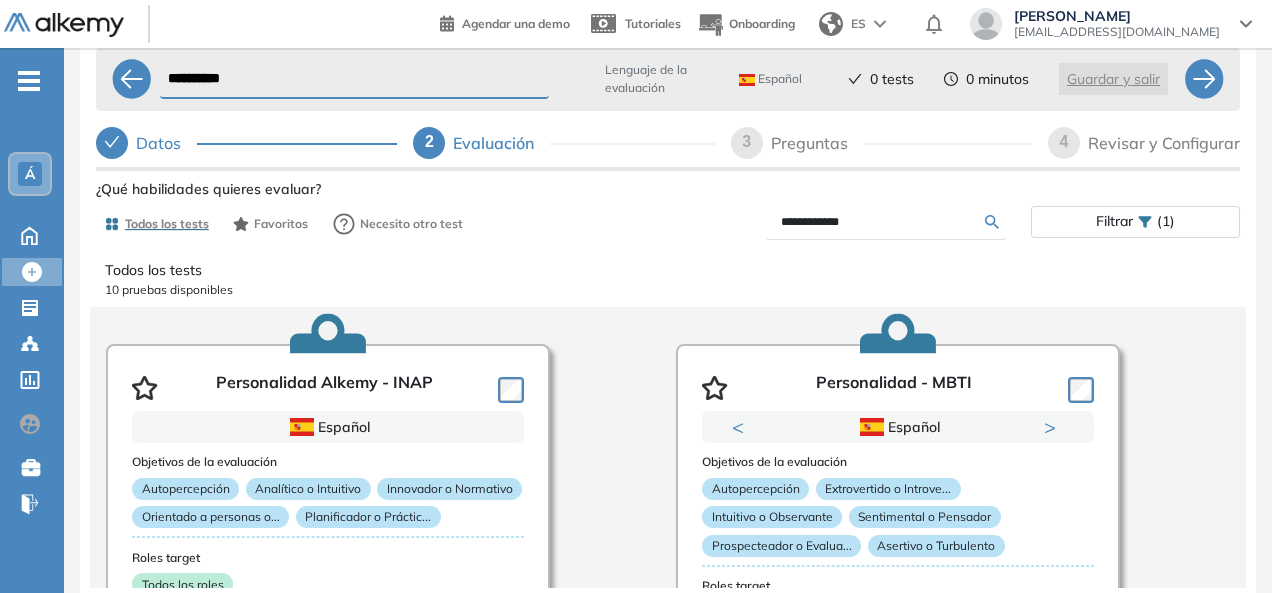 scroll, scrollTop: 60, scrollLeft: 0, axis: vertical 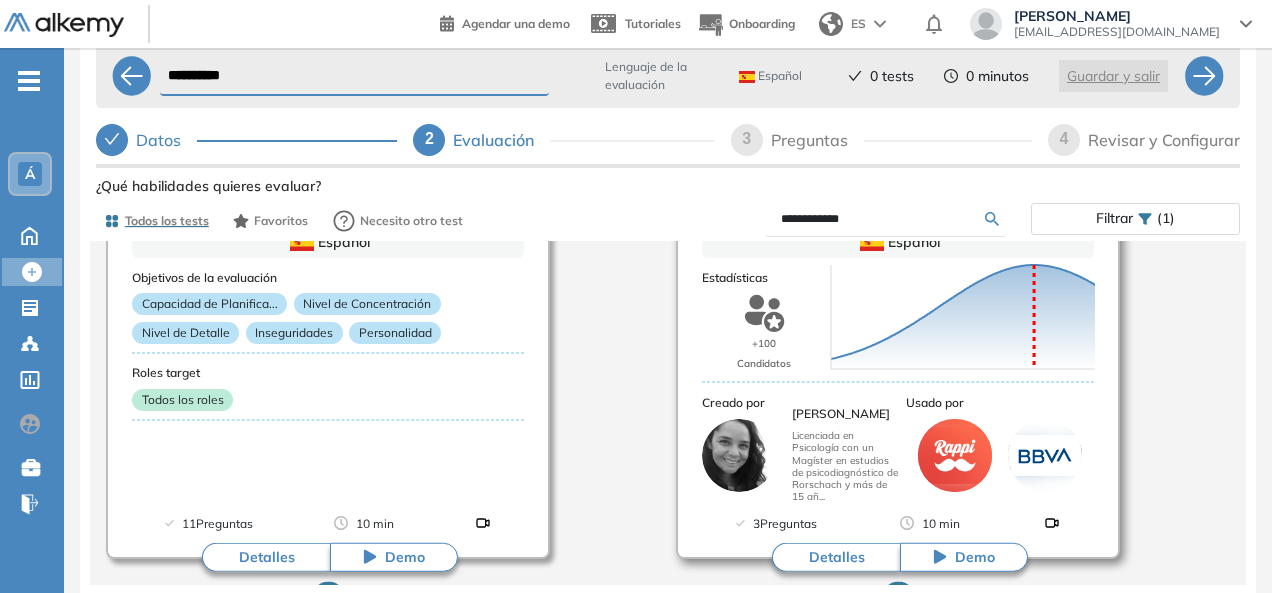 click on "Detalles" at bounding box center (836, 557) 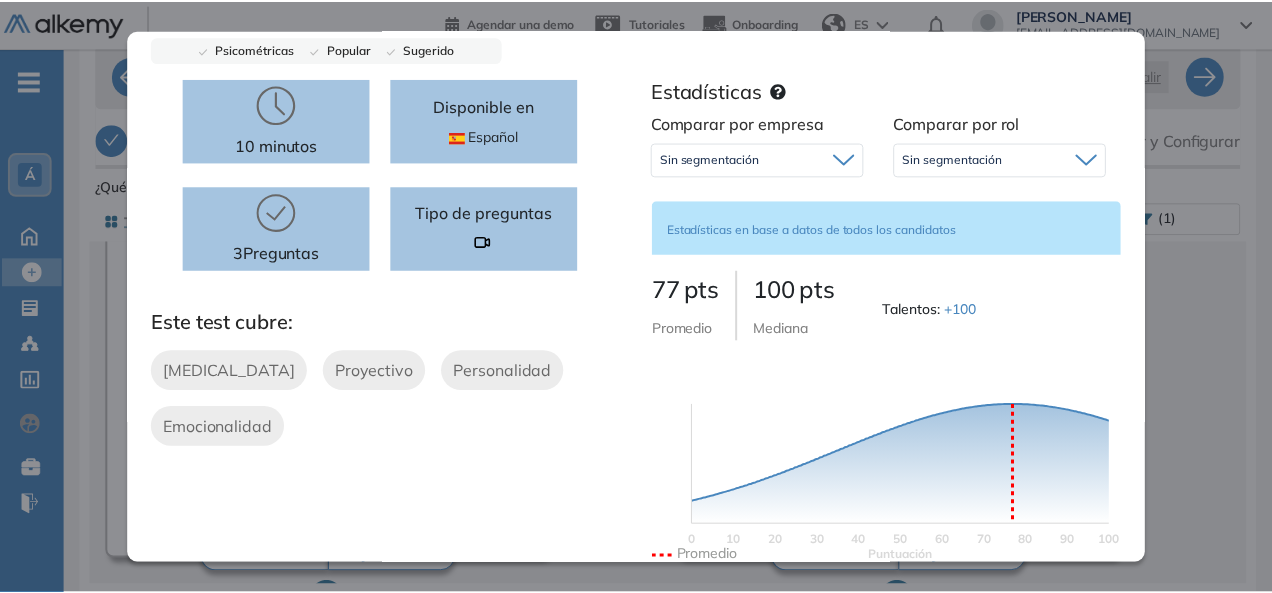 scroll, scrollTop: 667, scrollLeft: 0, axis: vertical 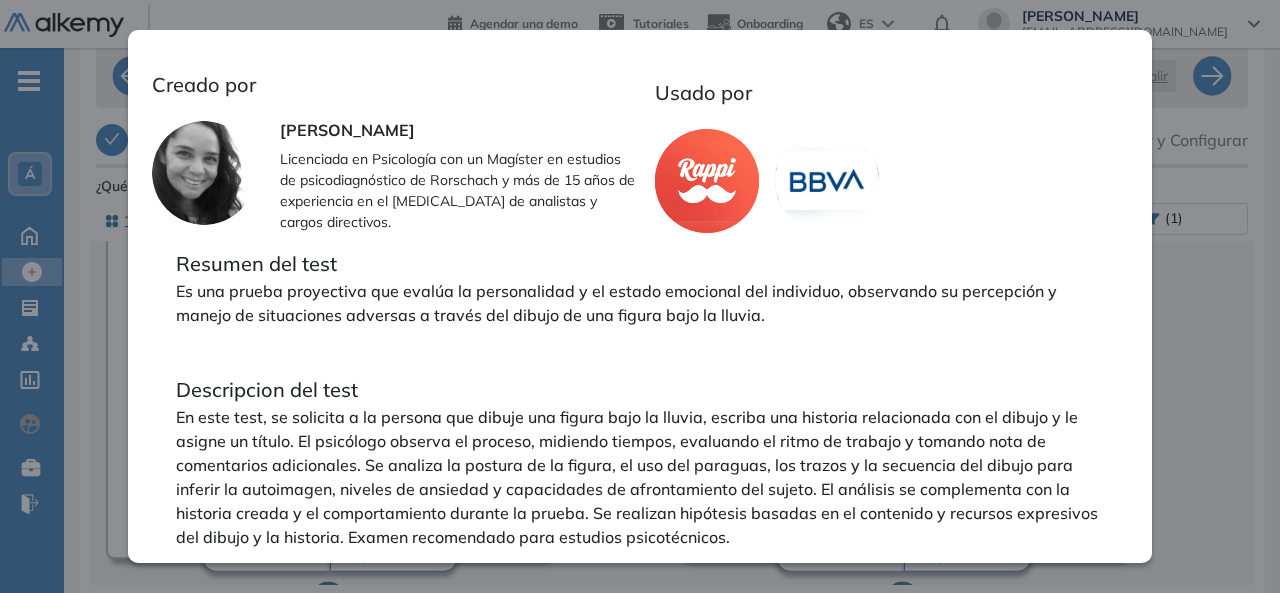click on "Es una prueba proyectiva que evalúa la personalidad y el estado emocional del individuo, observando su percepción y manejo de situaciones adversas a través del dibujo de una figura bajo la lluvia." at bounding box center [640, 303] 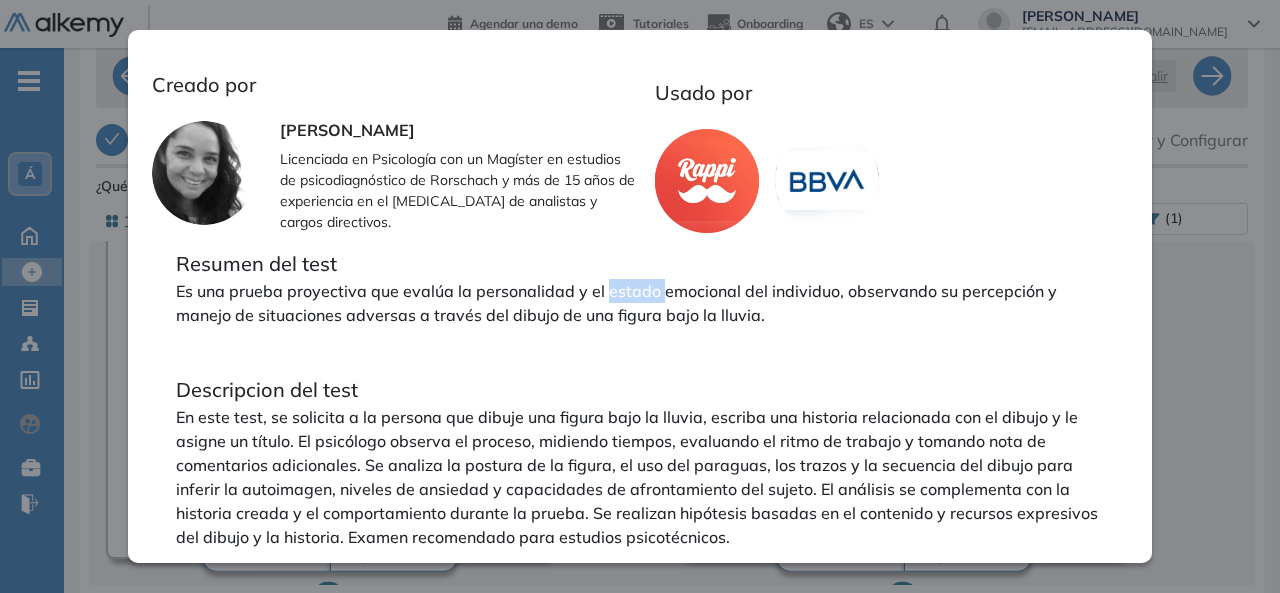 click on "Es una prueba proyectiva que evalúa la personalidad y el estado emocional del individuo, observando su percepción y manejo de situaciones adversas a través del dibujo de una figura bajo la lluvia." at bounding box center [640, 303] 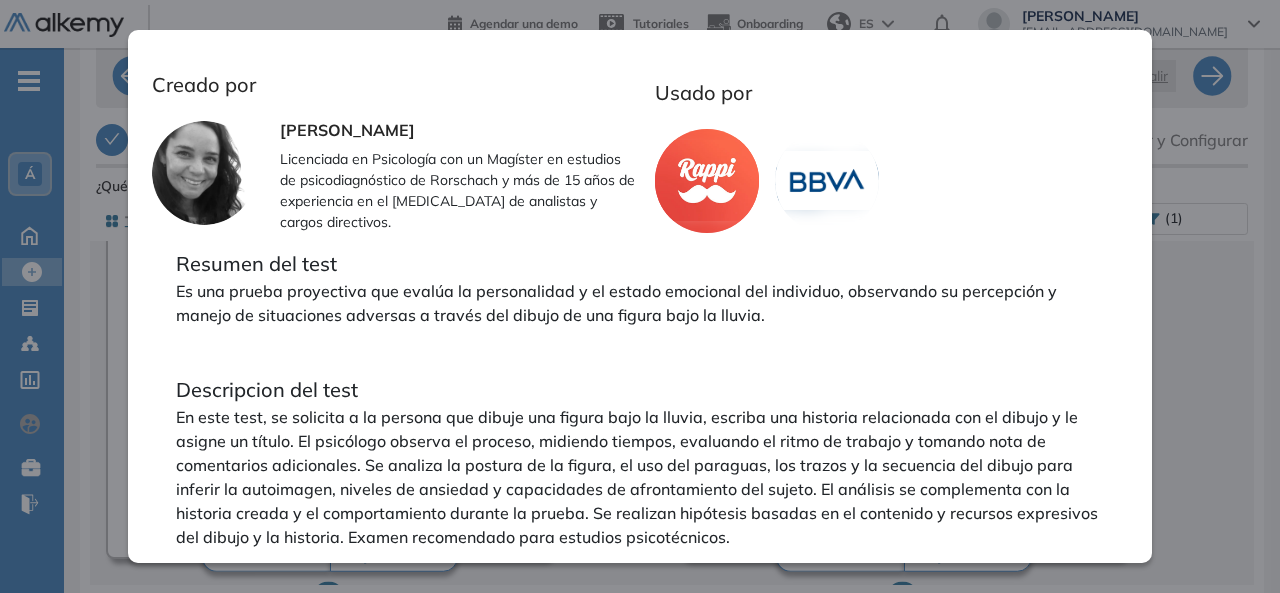 click on "Test Persona Bajo la Lluvia Integrador Ver preguntas de muestra Demo Experiencia Psicométricas Popular Sugerido 10 minutos 3  Preguntas Disponible en Español Tipo de preguntas Este test cubre: [MEDICAL_DATA] Proyectivo Personalidad Emocionalidad Creado por [PERSON_NAME] Licenciada en Psicología con un Magíster en estudios de psicodiagnóstico de Rorschach y más de 15 años de experiencia en el [MEDICAL_DATA] de analistas y cargos directivos.   Estadísticas Comparar por empresa Sin segmentación Sin segmentación Comparar por rol Sin segmentación Perfiles sin rol definido Sin segmentación Estadísticas en base a datos de todos los candidatos
77 pts Promedio 100 pts Mediana Talentos : +100 Puntuación 0 10 20 30 40 50 60 70 80 90 100 Promedio Usado por Resumen del test Es una prueba proyectiva que evalúa la personalidad y el estado emocional del individuo, observando su percepción y manejo de situaciones adversas a través del dibujo de una figura bajo la lluvia.   Favoritos" at bounding box center (672, 446) 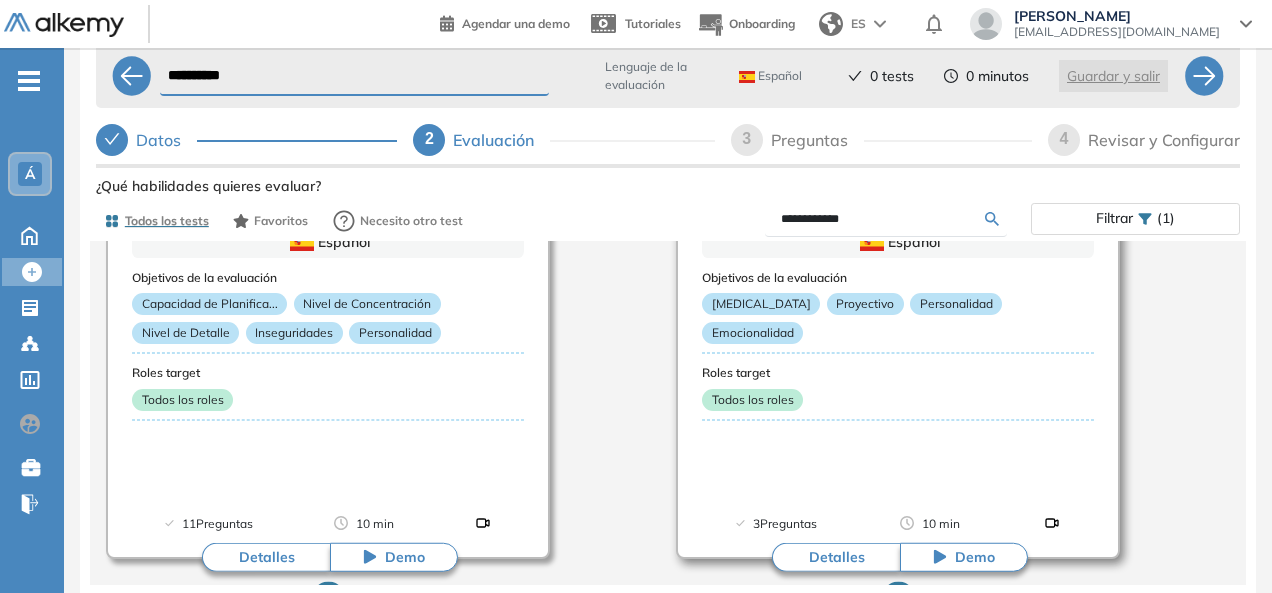 scroll, scrollTop: 64, scrollLeft: 0, axis: vertical 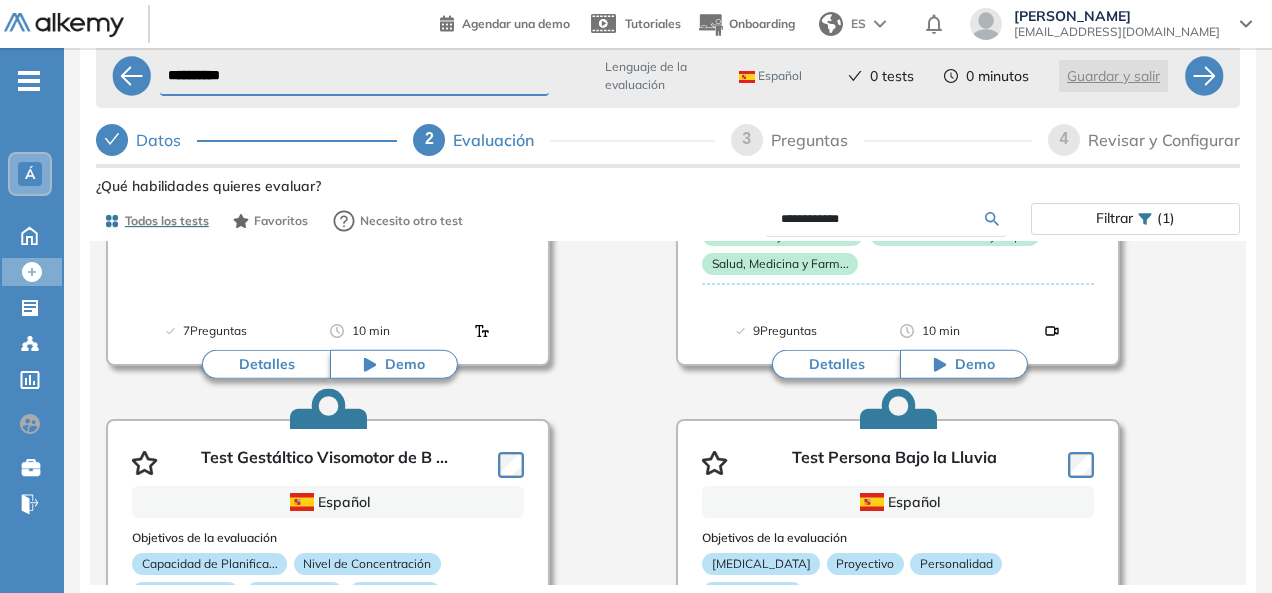 click on "Personalidad Alkemy - INAP  Español Objetivos de la evaluación Autopercepción Analítico o Intuitivo Innovador o Normativo Orientado a personas o... Planificador o Práctic... Roles target Todos los roles Estadísticas +1000 Candidatos Test Cualitativo Creado por [PERSON_NAME] Licenciada en Psicología con un Magíster en estudios de psicodiagnóstico de Rorschach y más de 15 añ... Usado por 60  Preguntas 10 min Detalles Demo Personalidad - MBTI    Previous Portugués Español Portugués Español Portugués   Next 1 2 Objetivos de la evaluación Autopercepción Extrovertido o Introve... Intuitivo o Observante Sentimental o Pensador Prospecteador o Evalua... Asertivo o Turbulento Roles target Todos los roles Estadísticas +1000 Candidatos Test Cualitativo Creado por [PERSON_NAME] Licenciada en Psicología con un Magíster en estudios de psicodiagnóstico de Rorschach y más de 15 añ... Usado por 40  Preguntas 10 min Detalles Demo Intereses y Motivación - Parte ...   Previous Portugués Español Portugués   Next" at bounding box center (668, 160) 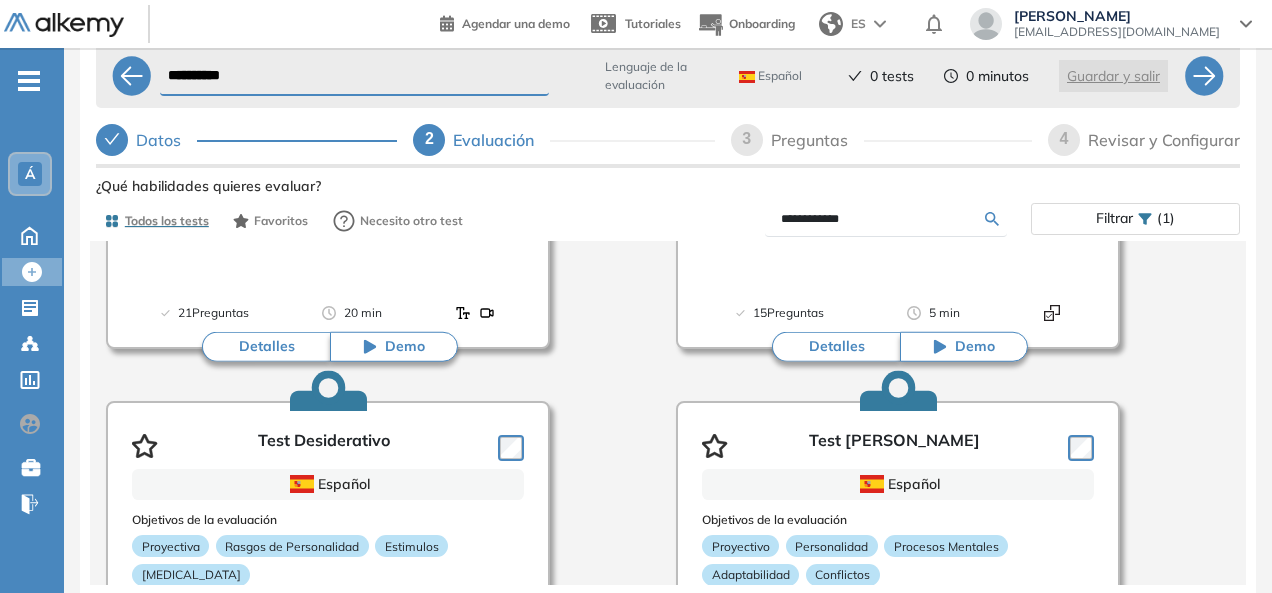 scroll, scrollTop: 0, scrollLeft: 0, axis: both 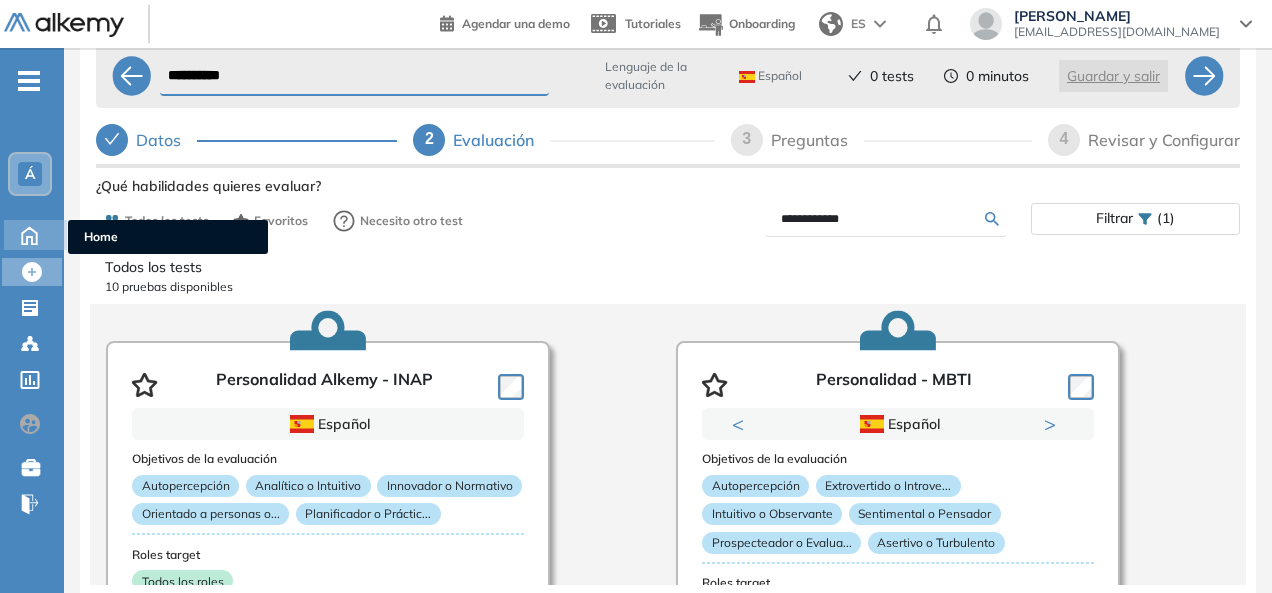 click 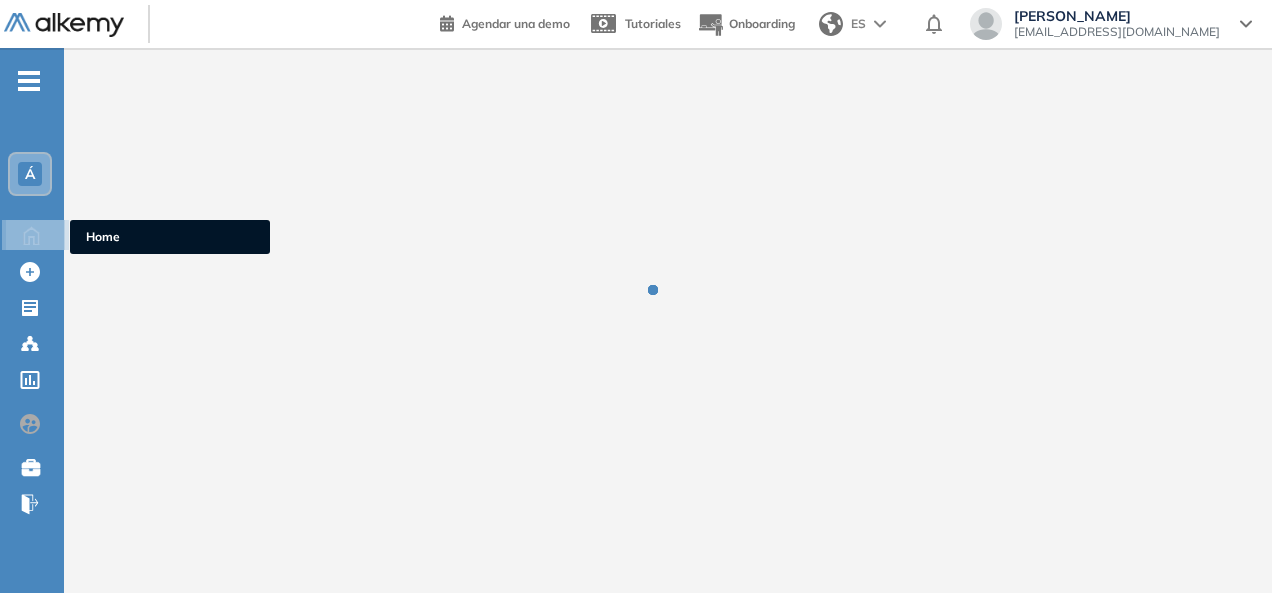 scroll, scrollTop: 0, scrollLeft: 0, axis: both 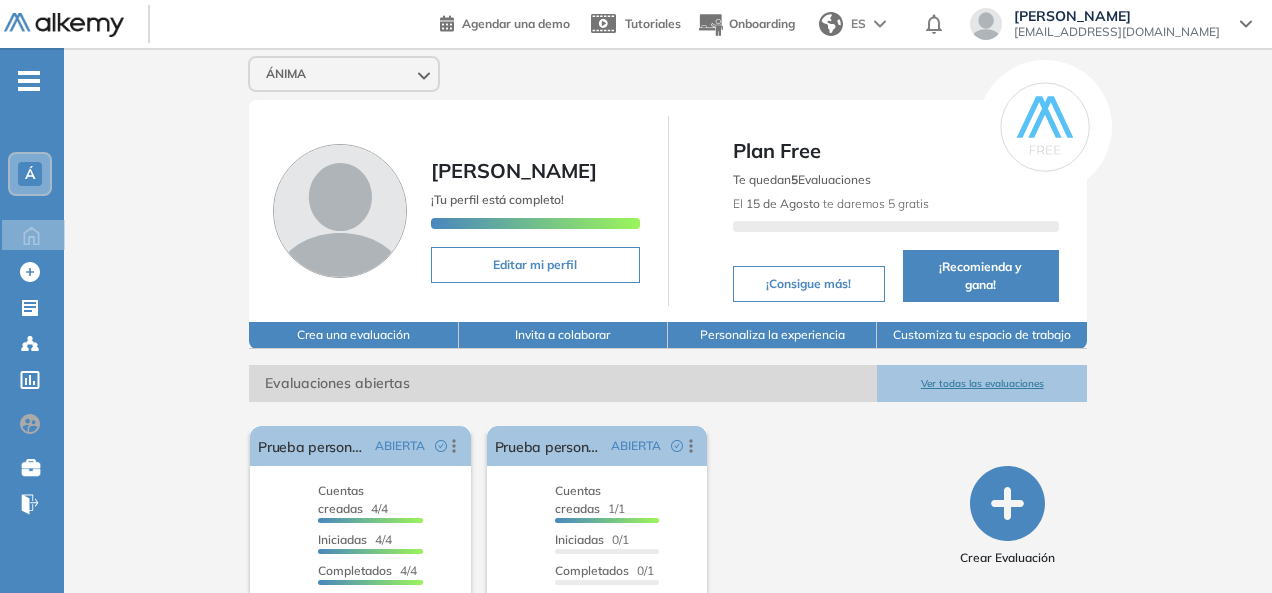 click on "Á" at bounding box center [30, 174] 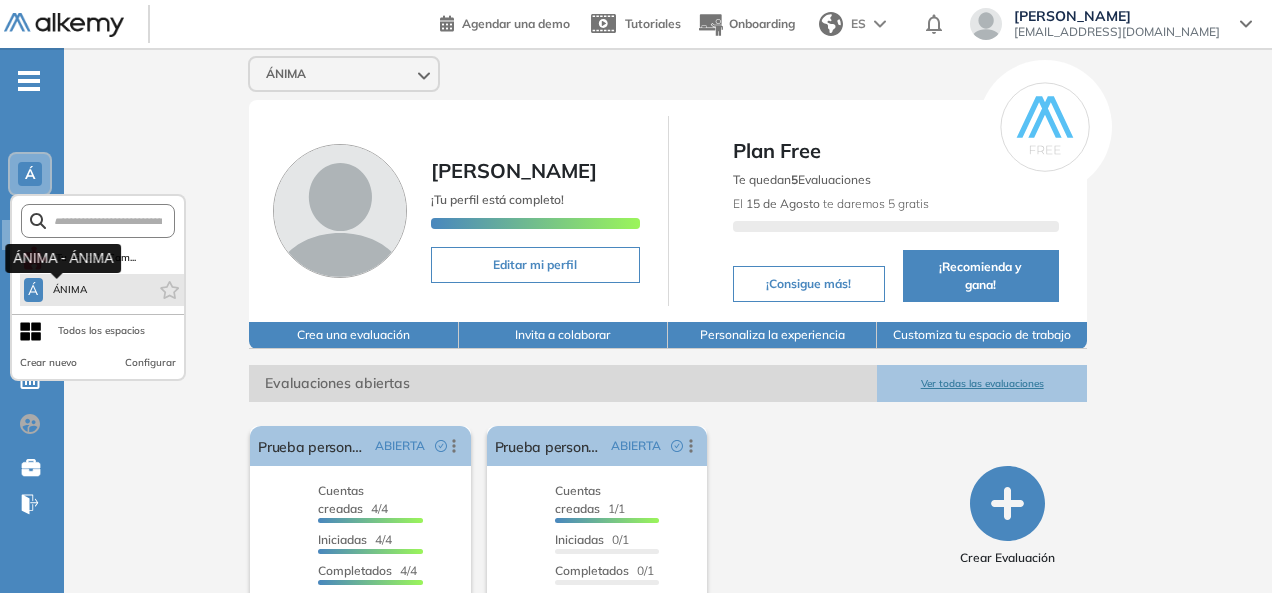 click on "Á ÁNIMA" at bounding box center (57, 290) 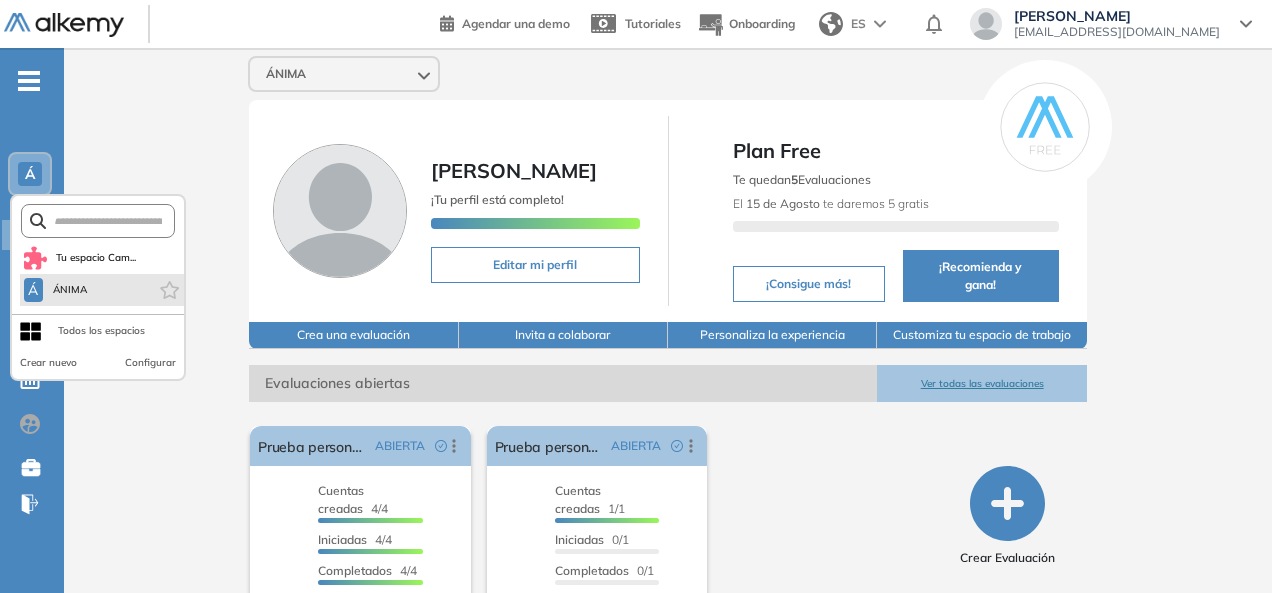 click on "Á ÁNIMA" at bounding box center [102, 290] 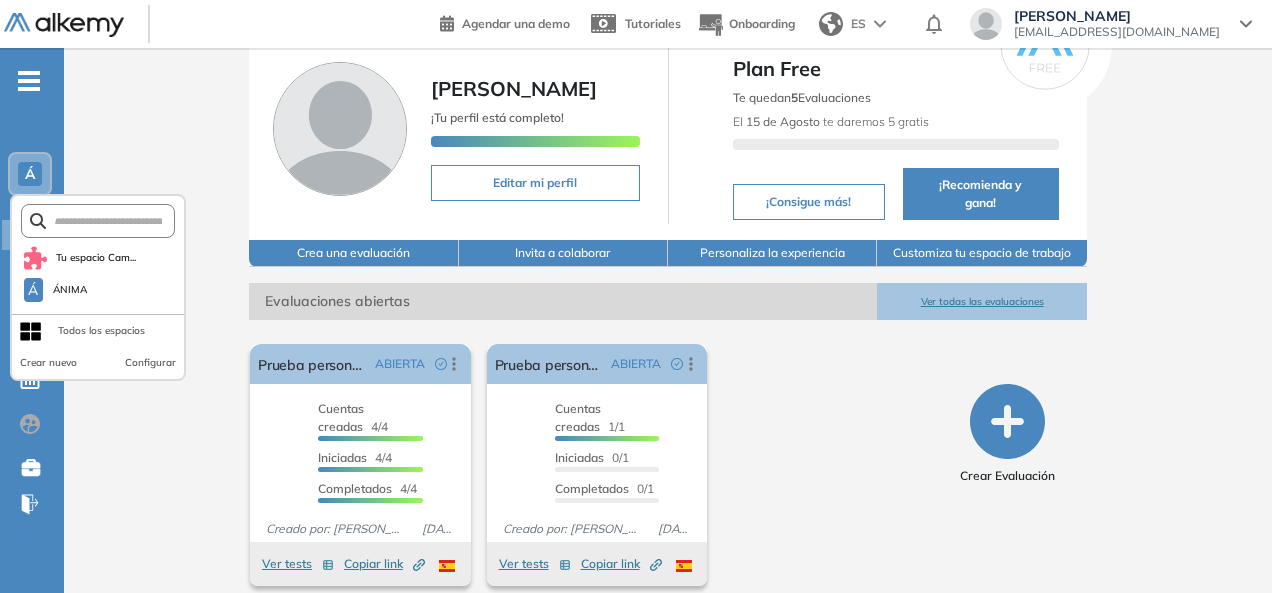 scroll, scrollTop: 0, scrollLeft: 0, axis: both 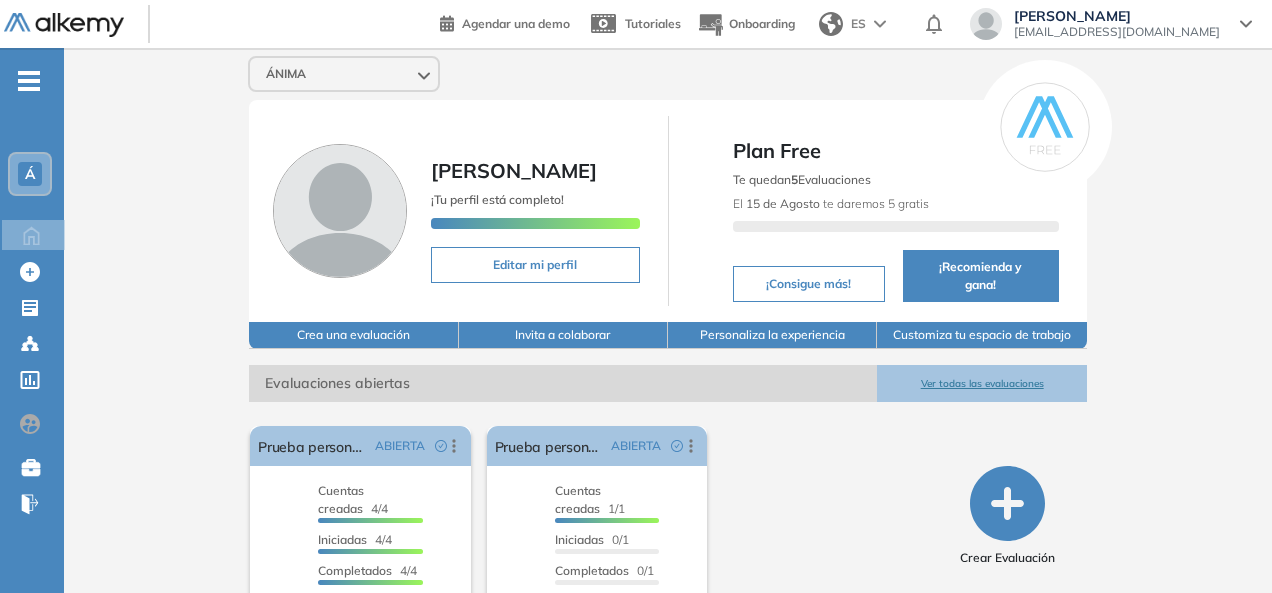 click on "[PERSON_NAME]" at bounding box center (1117, 16) 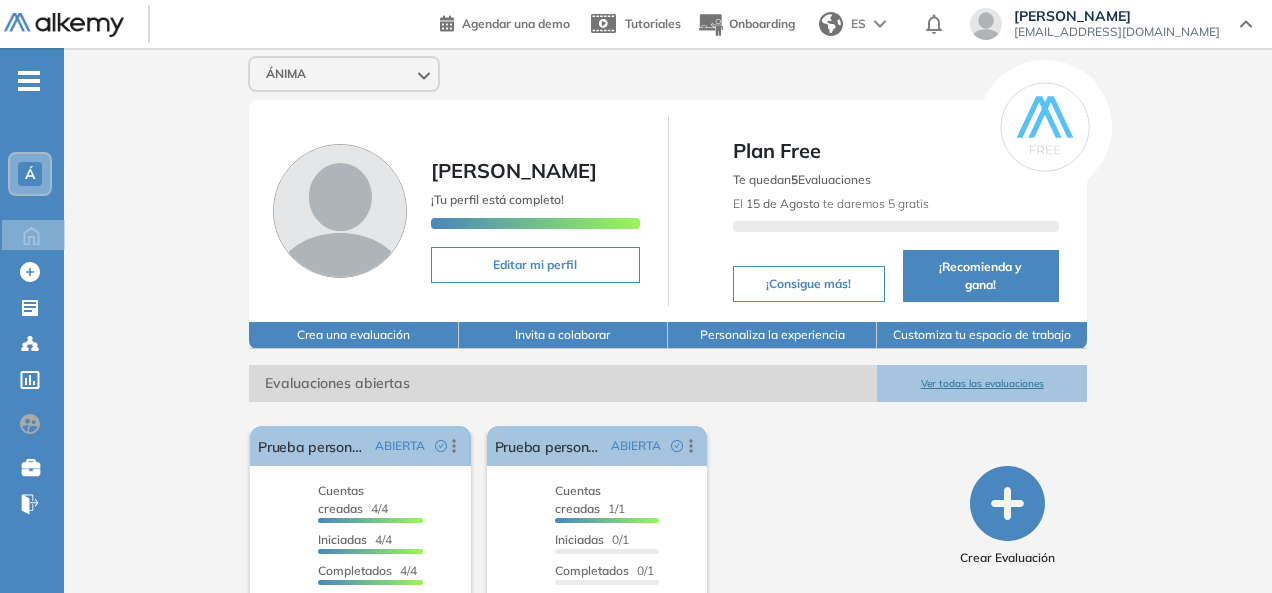 click on "ÁNIMA" at bounding box center (668, 74) 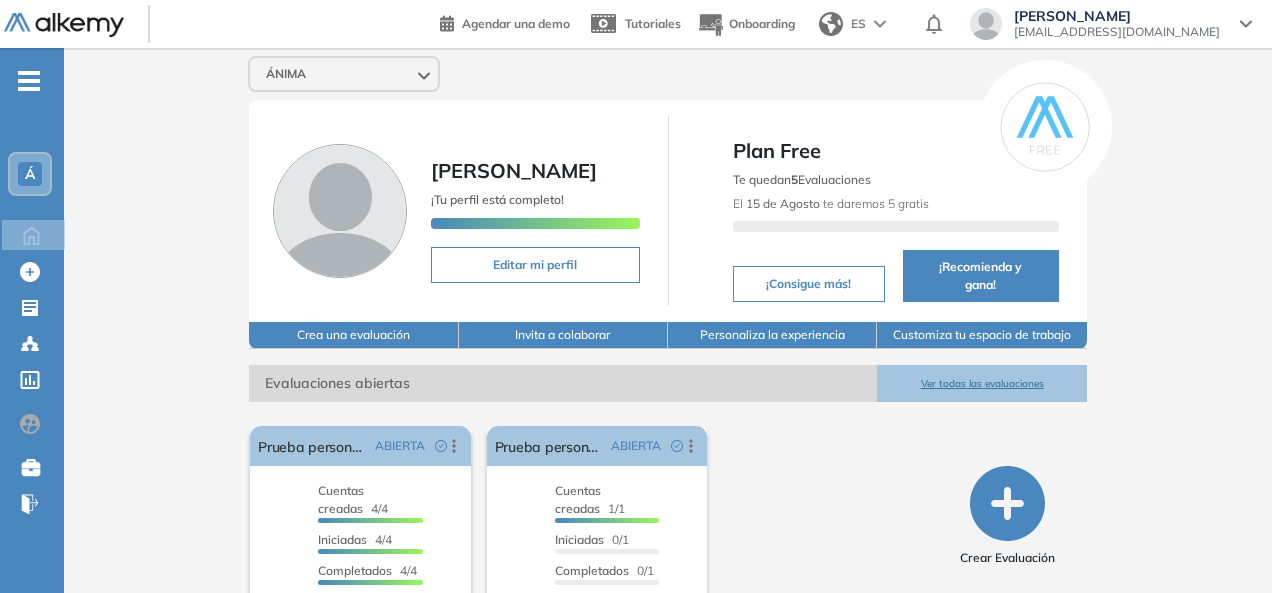 click on "Á" at bounding box center (30, 174) 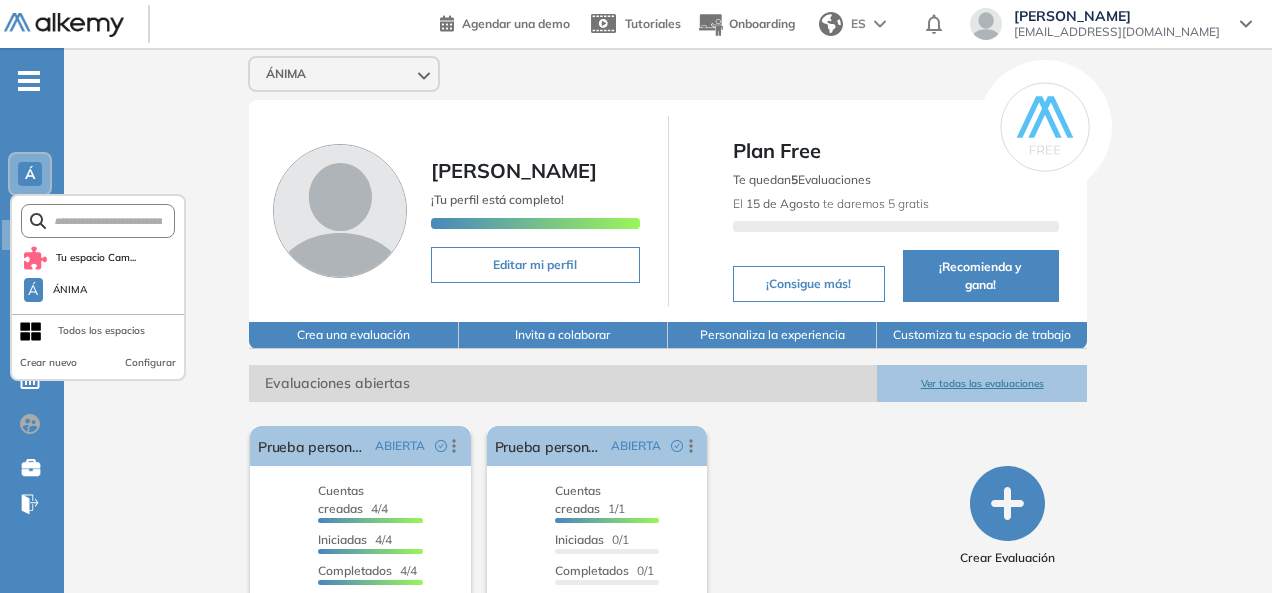 click on "Todos los espacios" at bounding box center [101, 331] 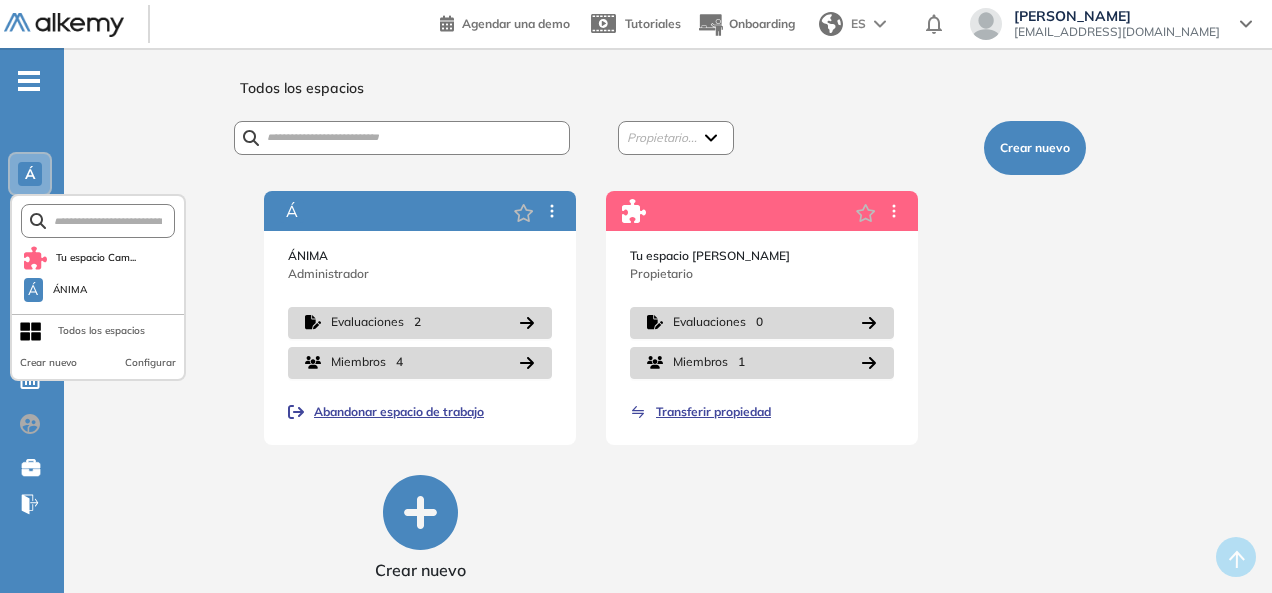 click on "ÁNIMA" at bounding box center [420, 256] 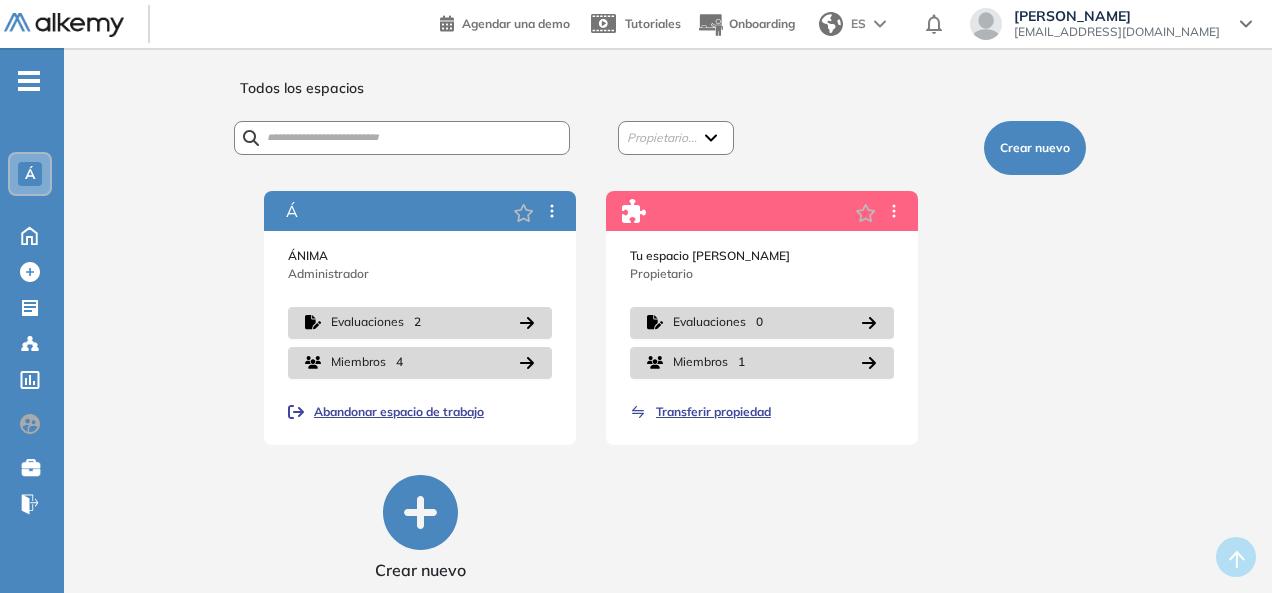 click on "Á" at bounding box center [420, 211] 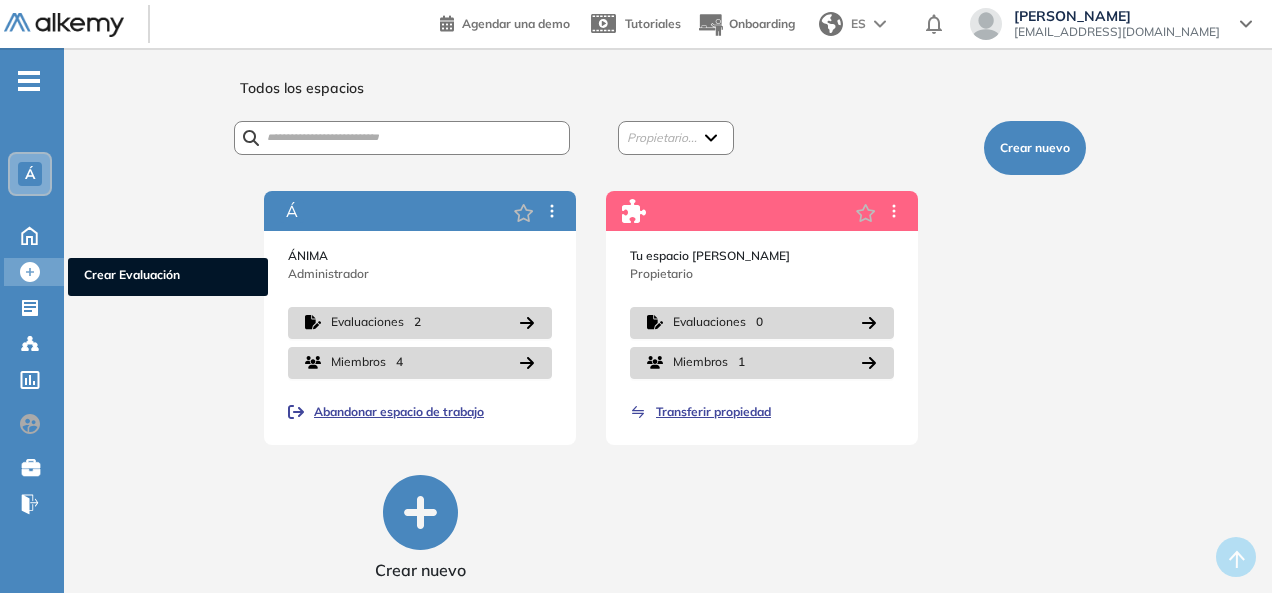 click 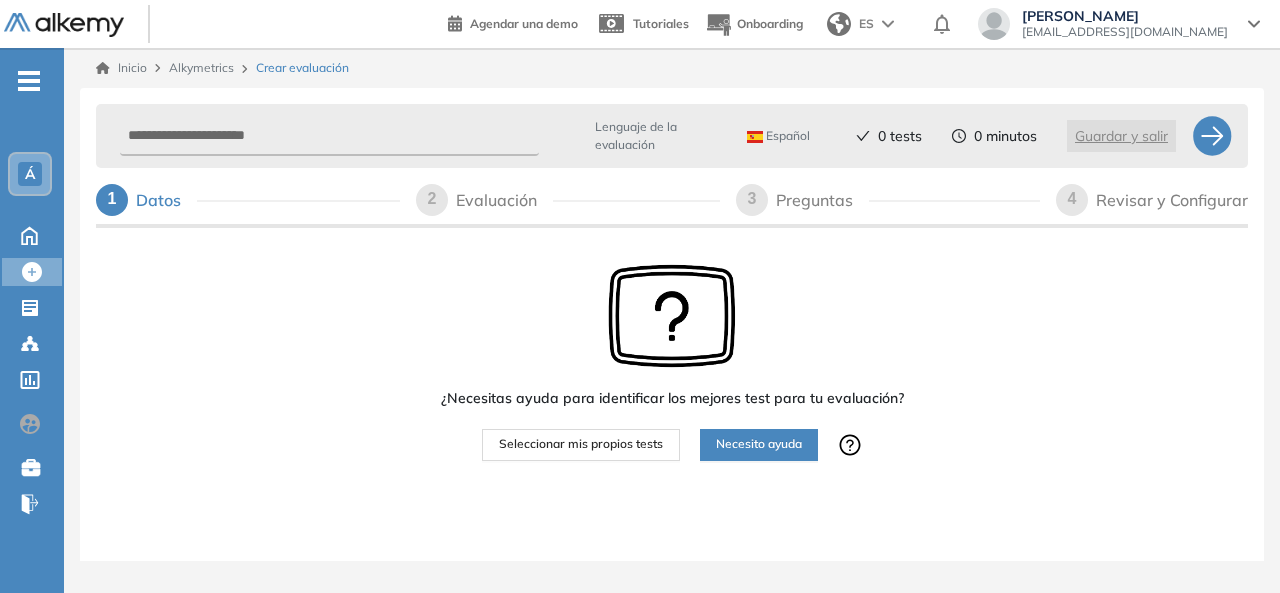 click on "¿Necesitas ayuda para identificar los mejores test para tu evaluación? Seleccionar mis propios tests Necesito ayuda" at bounding box center (672, 362) 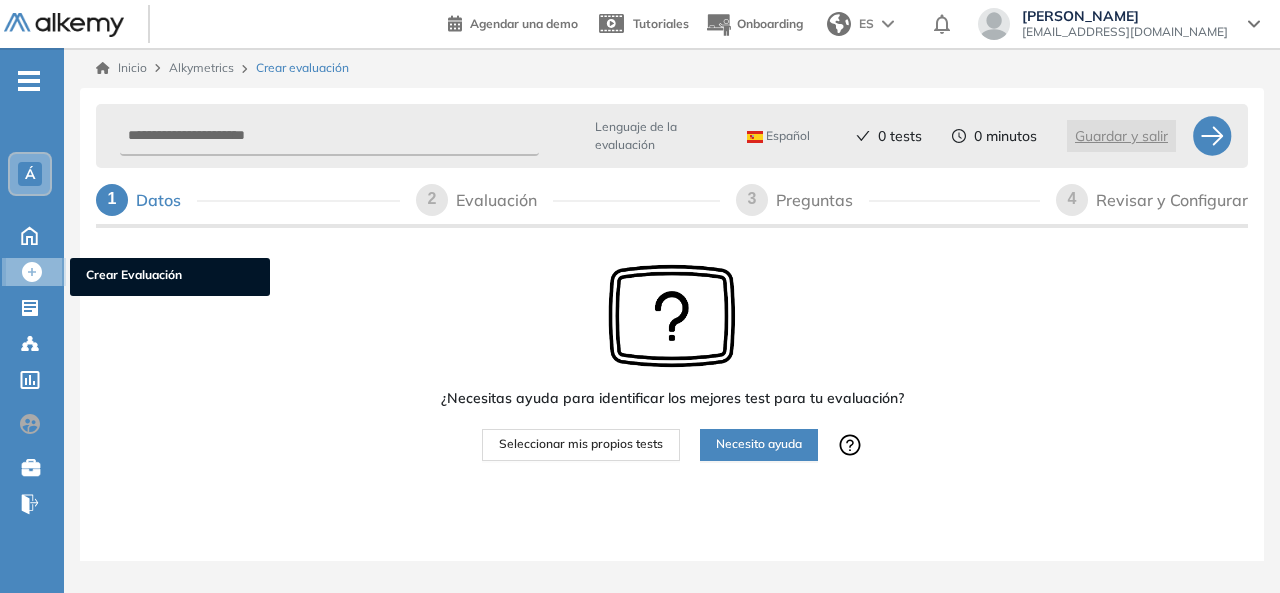 click 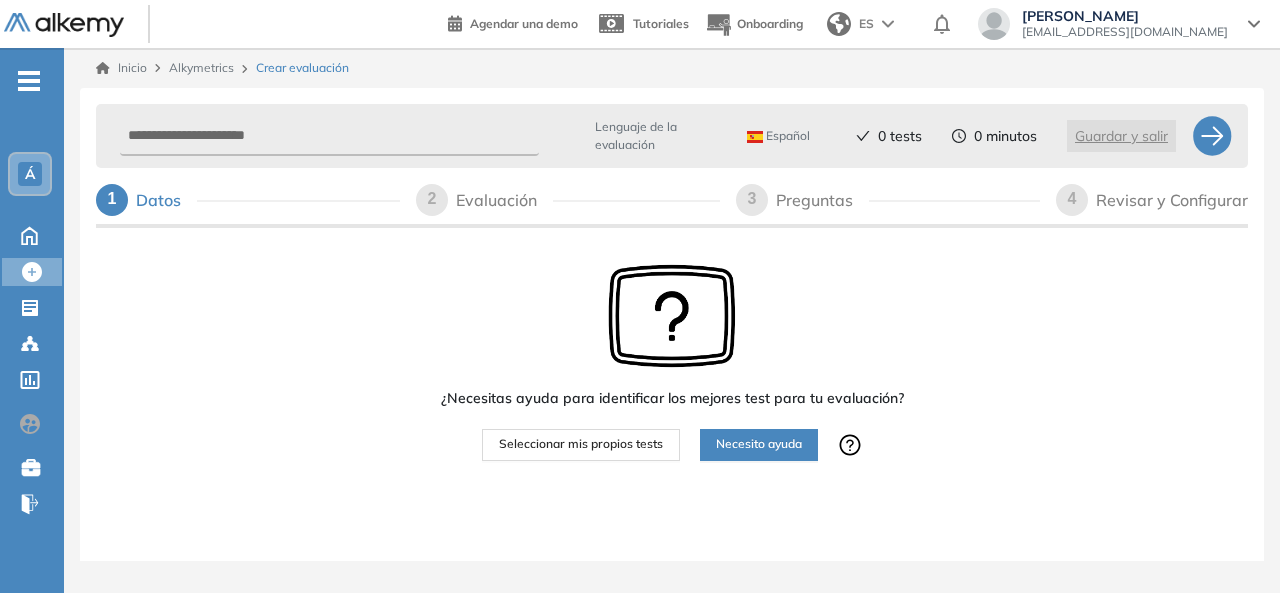 click on "Alkymetrics" at bounding box center (201, 67) 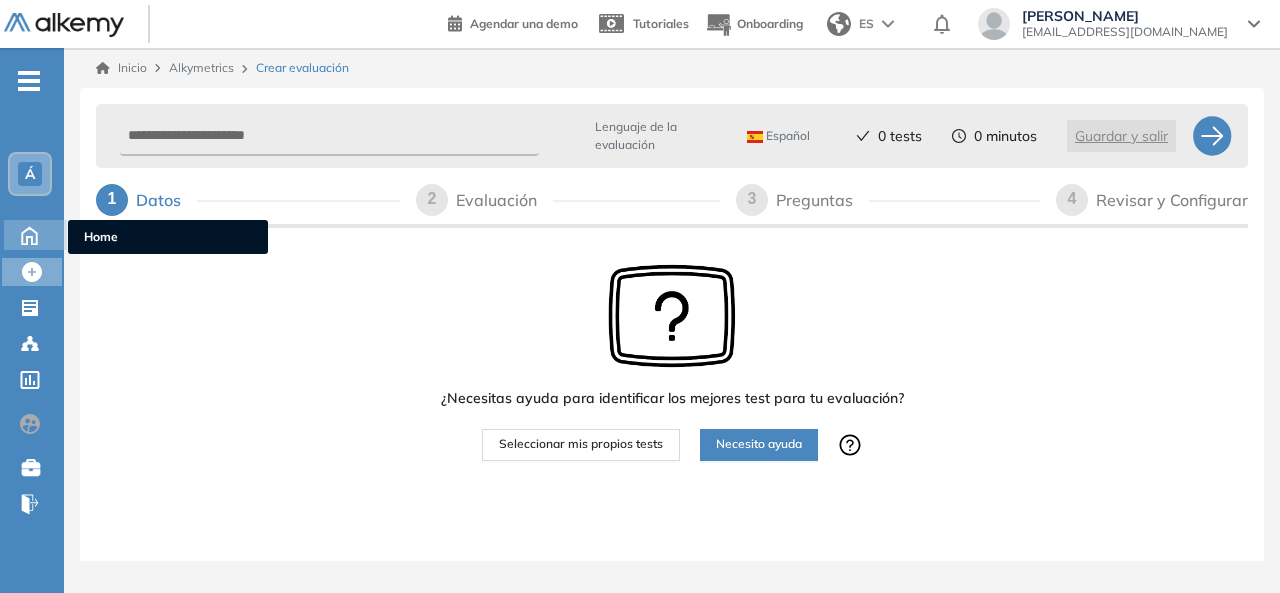 click on "Home Home" at bounding box center [35, 235] 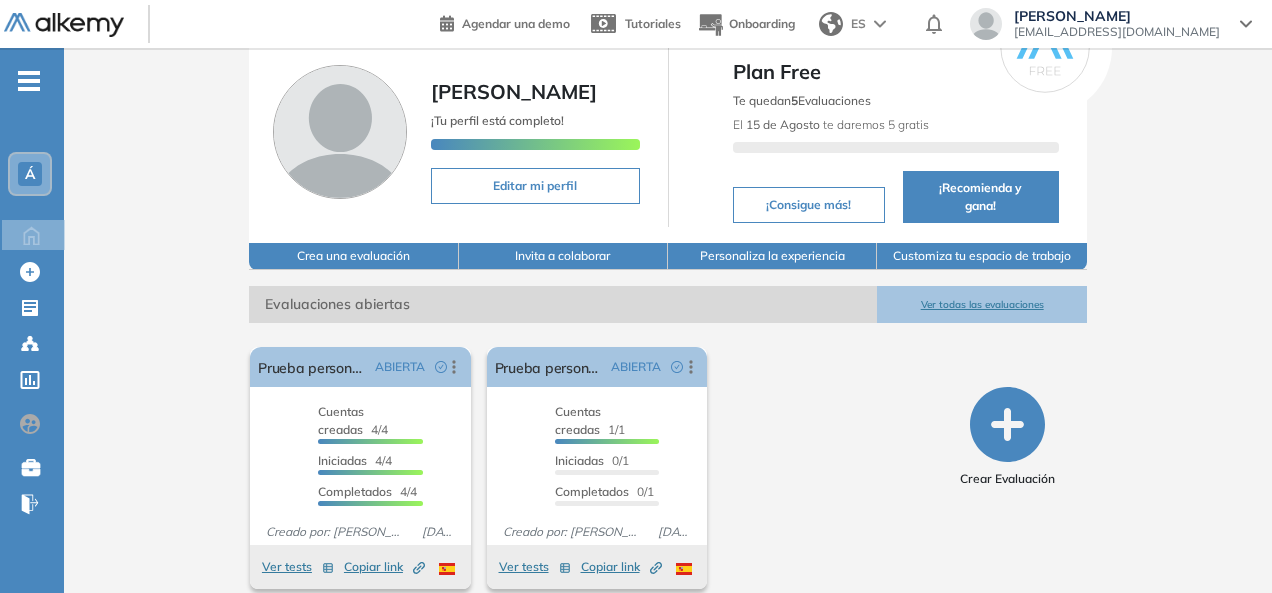 scroll, scrollTop: 82, scrollLeft: 0, axis: vertical 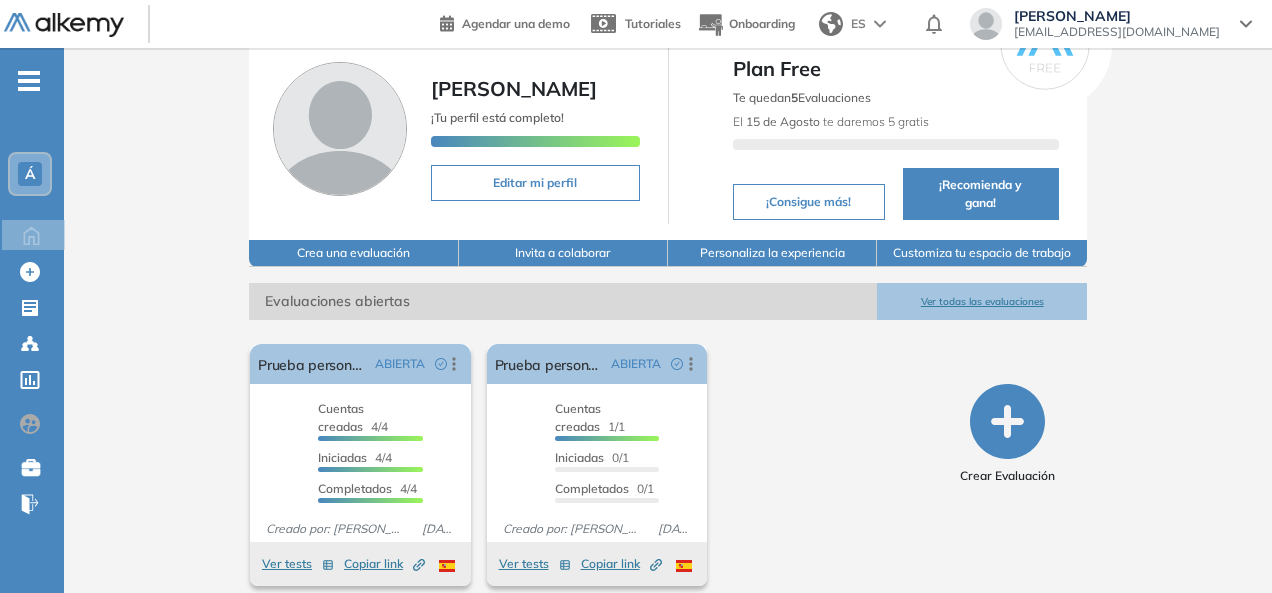 click on "Plan Free Te quedan  5  Evaluaciones El   [DATE][PERSON_NAME]   te daremos 5 gratis ¡Consigue más! ¡Recomienda y gana!" at bounding box center (878, 129) 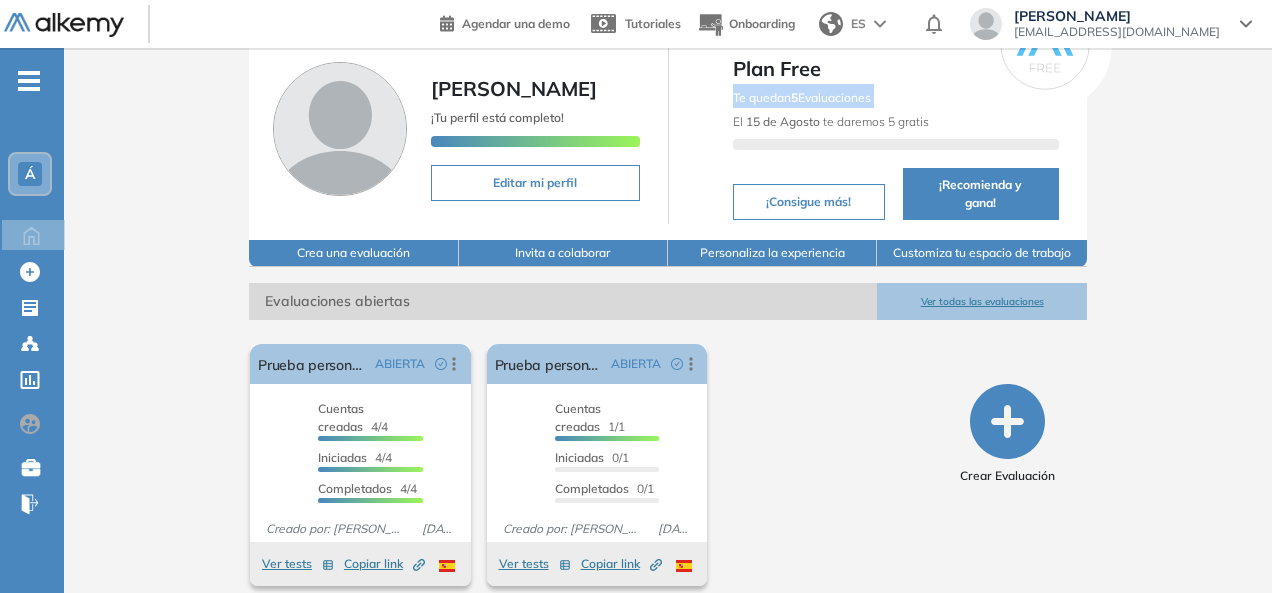 click on "Te quedan  5  Evaluaciones" at bounding box center (802, 97) 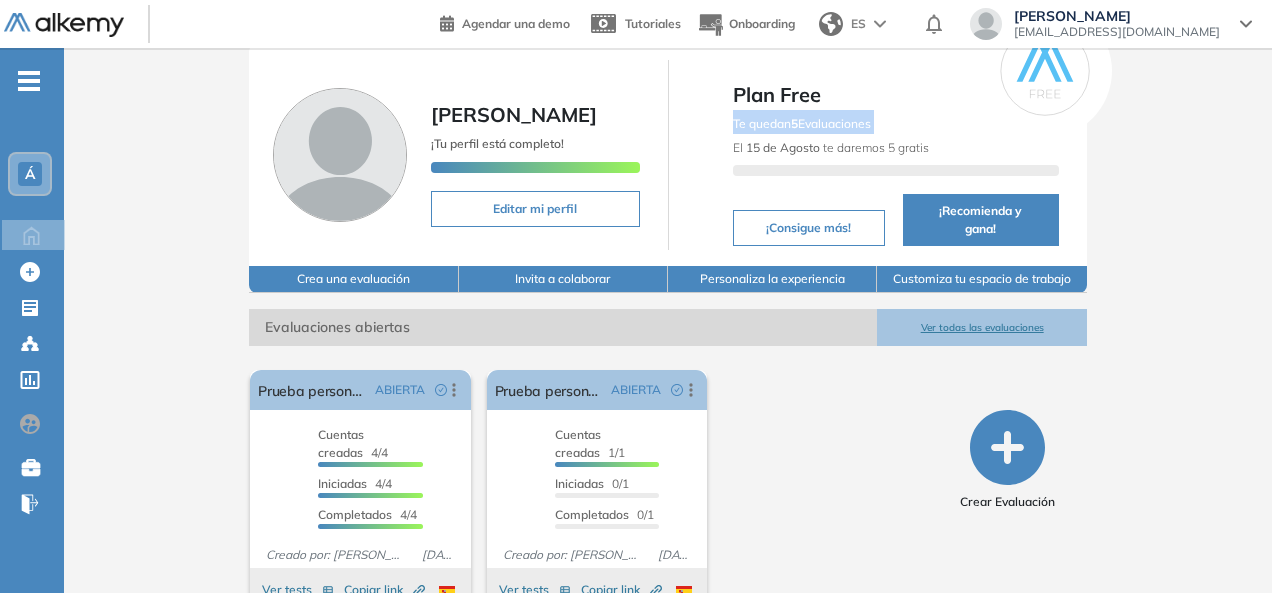scroll, scrollTop: 82, scrollLeft: 0, axis: vertical 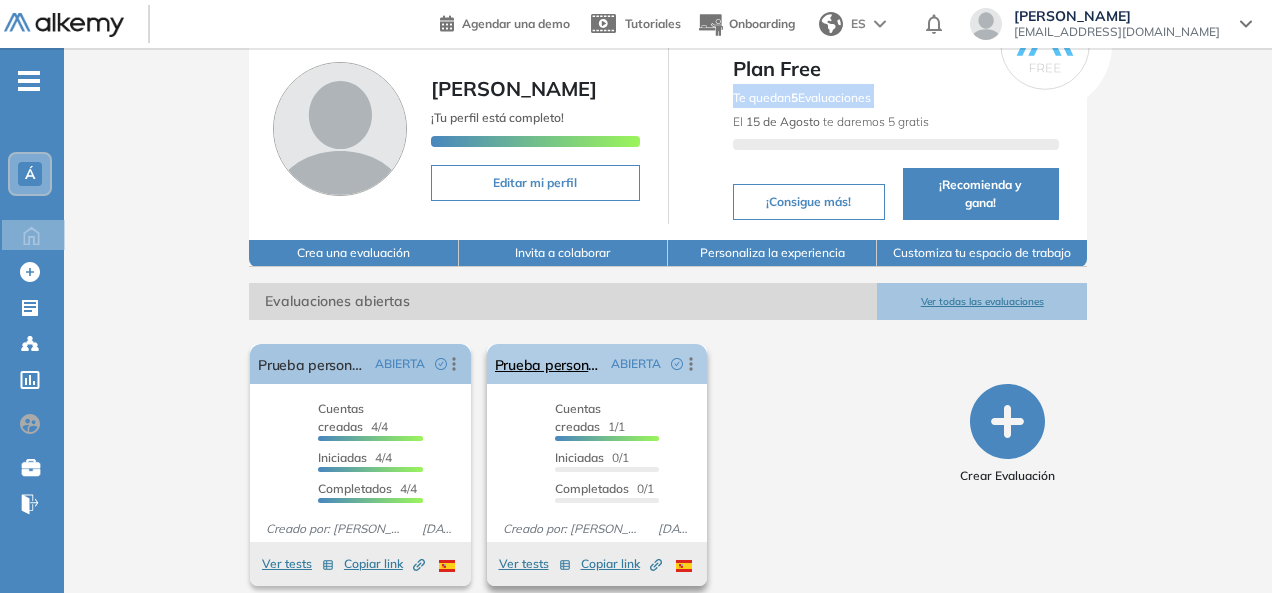 click 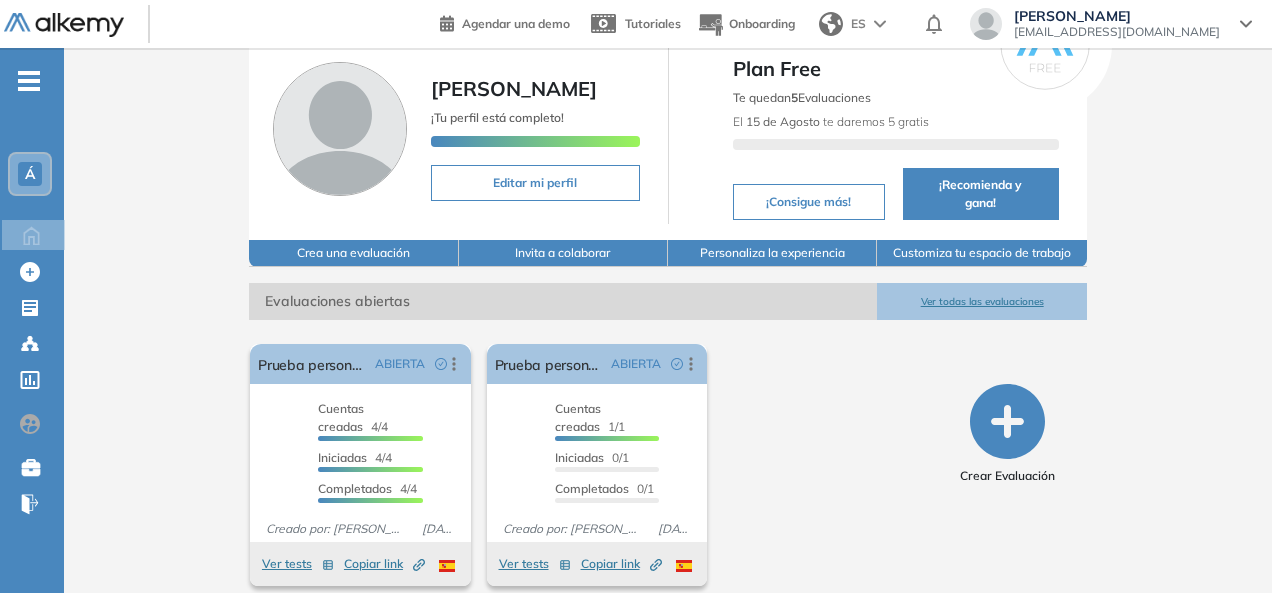click on "El proctoring será activado ¡Importante!: Los usuarios que ya realizaron la evaluación no tendrán registros del proctoring Cancelar operación Activar Prueba personalidad ÁNIMA ABIERTA Editar Los siguientes tests ya no están disponibles o tienen una nueva versión Revisa en el catálogo otras opciones o su detalle. Entendido Duplicar Reabrir Eliminar Ver candidatos Ver estadísticas Desactivar Proctoring Finalizar evaluación Mover de workspace Created by potrace 1.16, written by [PERSON_NAME] [DATE]-[DATE] Copiar ID Publico Cuentas creadas 1/1 Prefiltrados 0/1 Iniciadas 0/1 Completados 0/1 Invitaciones enviadas 1 Invitados Evaluación completada 0 veces Fecha límite Sin fecha límite Creado por:  [PERSON_NAME] [DATE] Ver tests Copiar link Created by potrace 1.16, written by [PERSON_NAME] [DATE]-[DATE]" at bounding box center [597, 465] 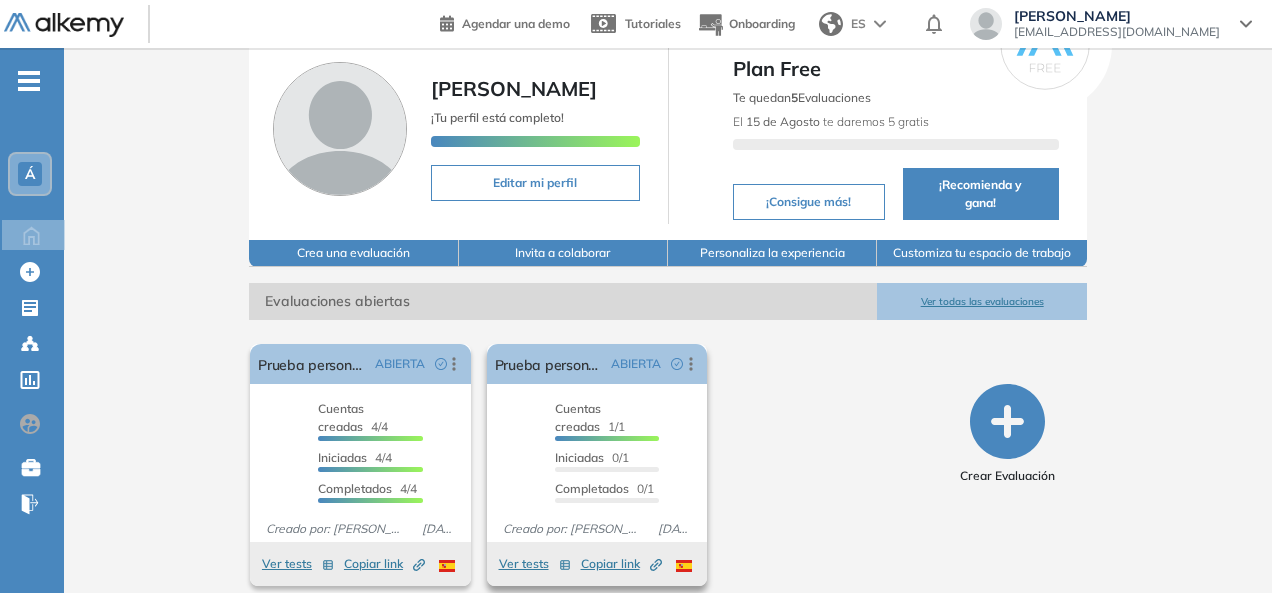 click on "Ver tests" at bounding box center (535, 564) 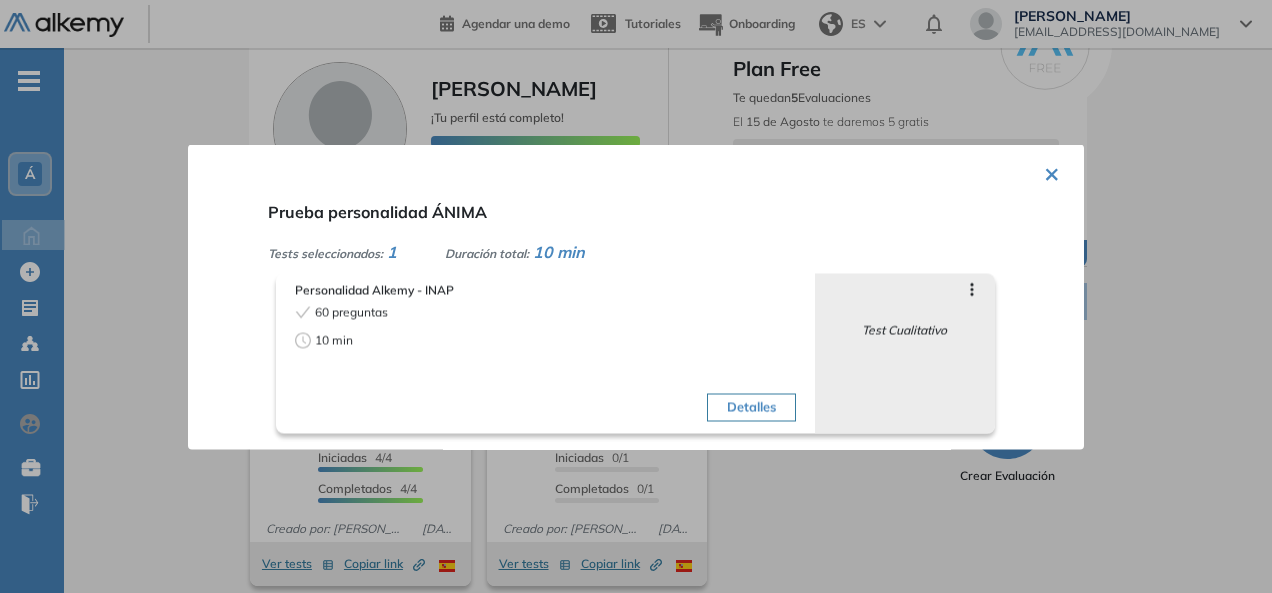click on "×" at bounding box center (1052, 171) 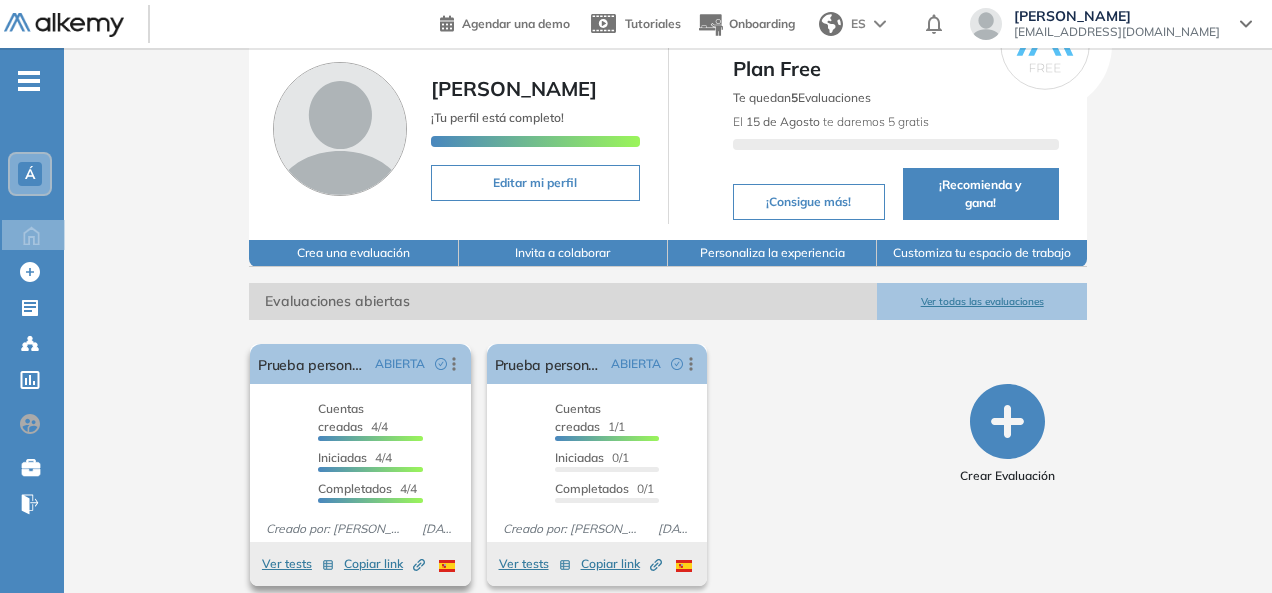 click on "Cuentas creadas 4/4" at bounding box center (370, 420) 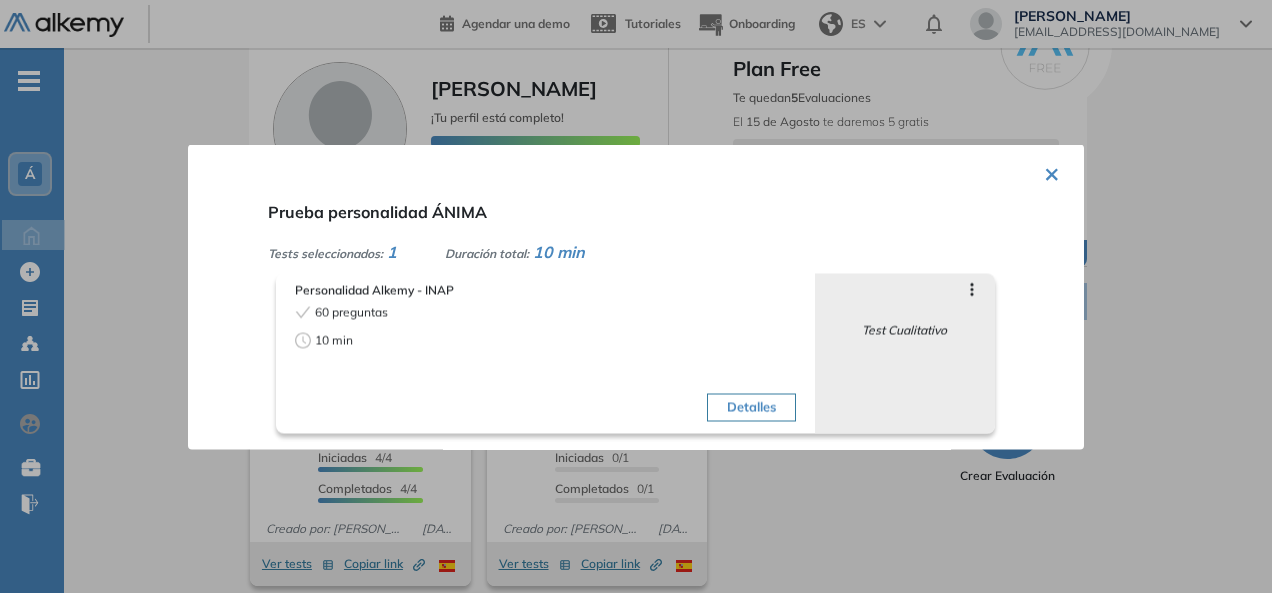 click on "Detalles" at bounding box center [751, 407] 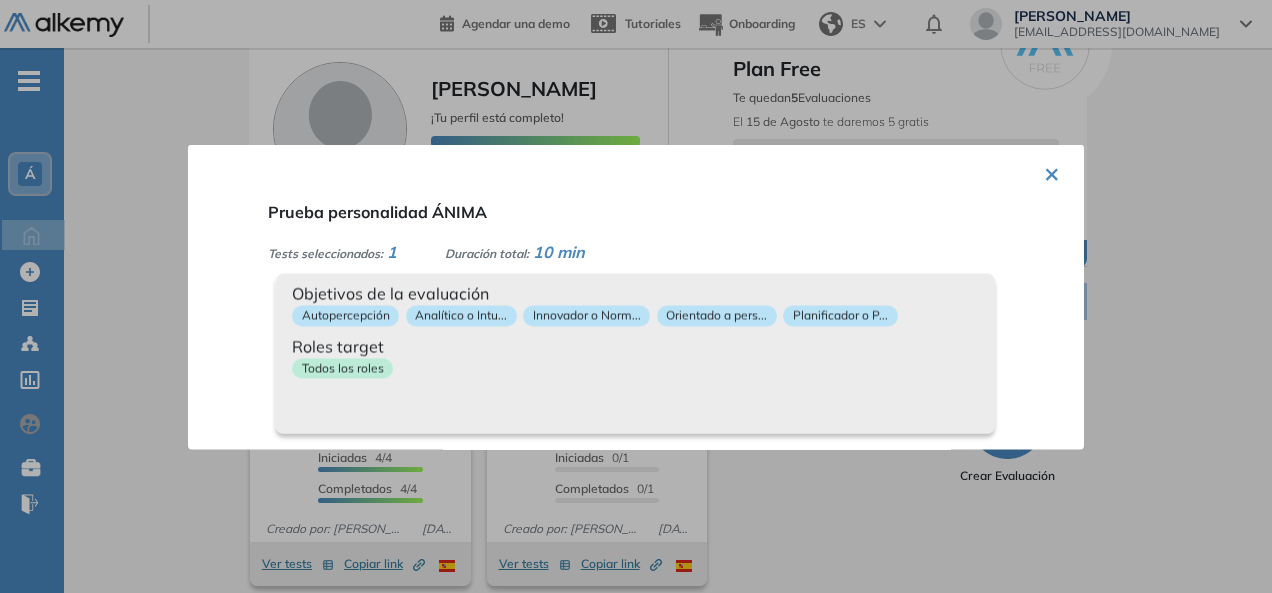 click on "×" at bounding box center [1052, 171] 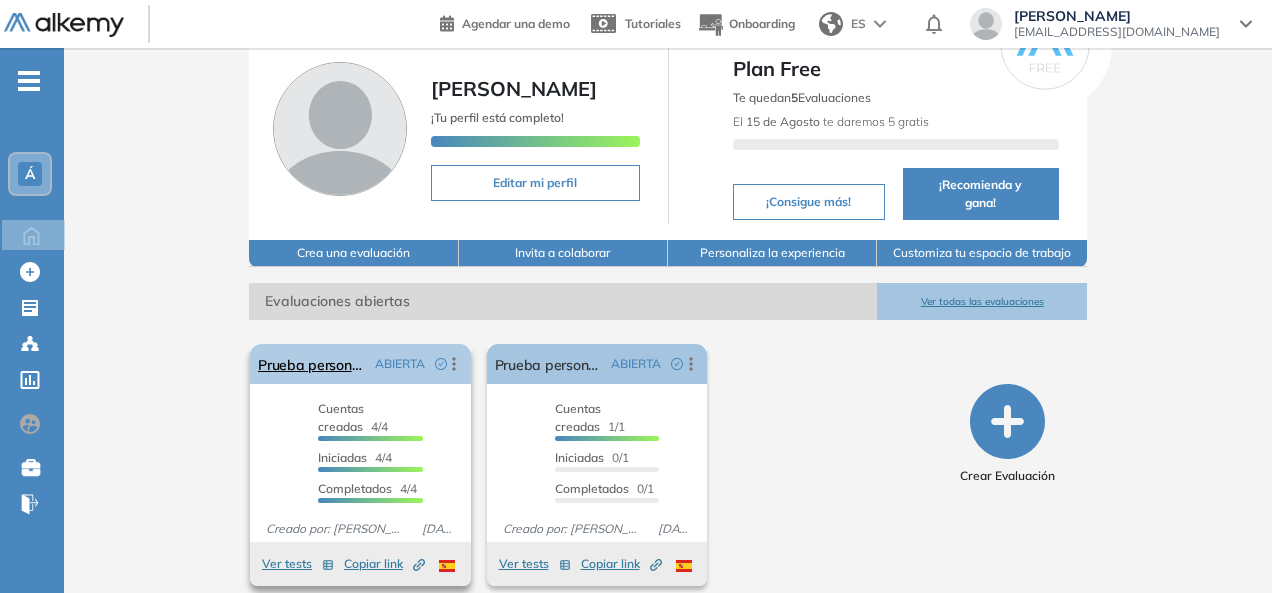 click on "ABIERTA" at bounding box center [400, 364] 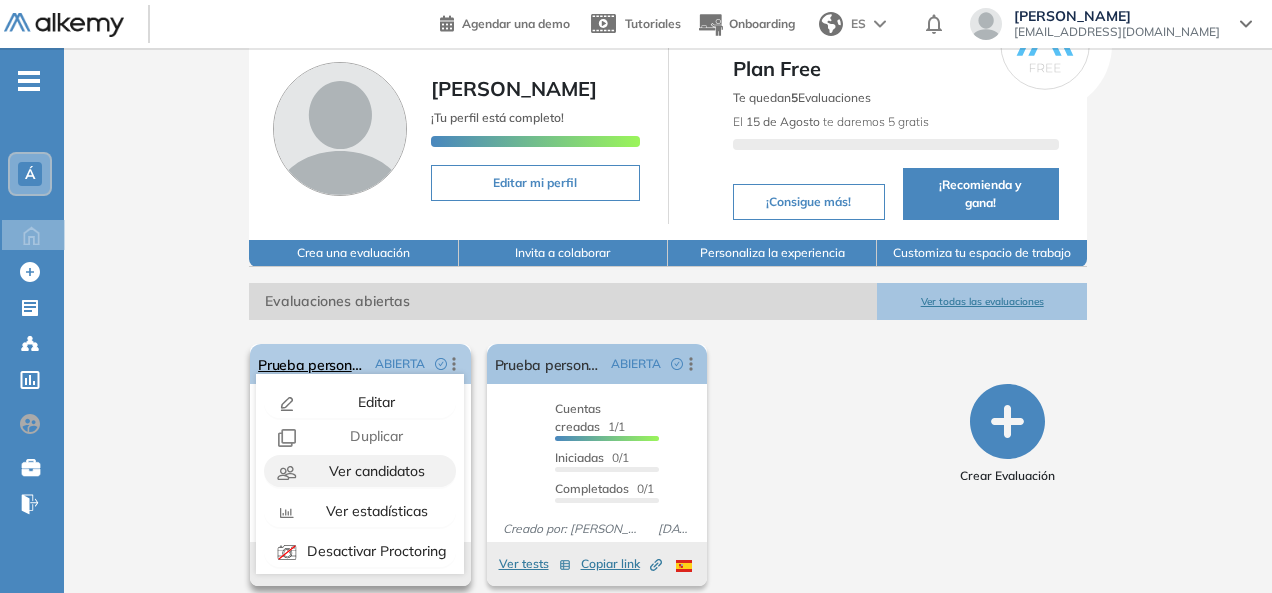 click on "Ver candidatos" at bounding box center [375, 471] 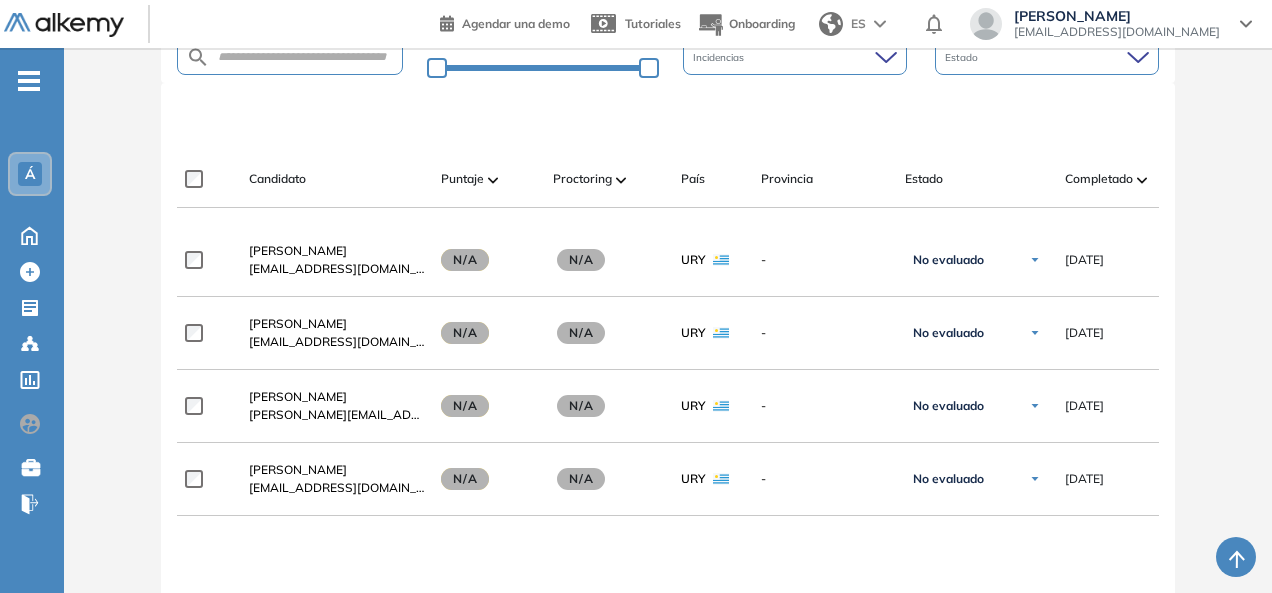 scroll, scrollTop: 460, scrollLeft: 0, axis: vertical 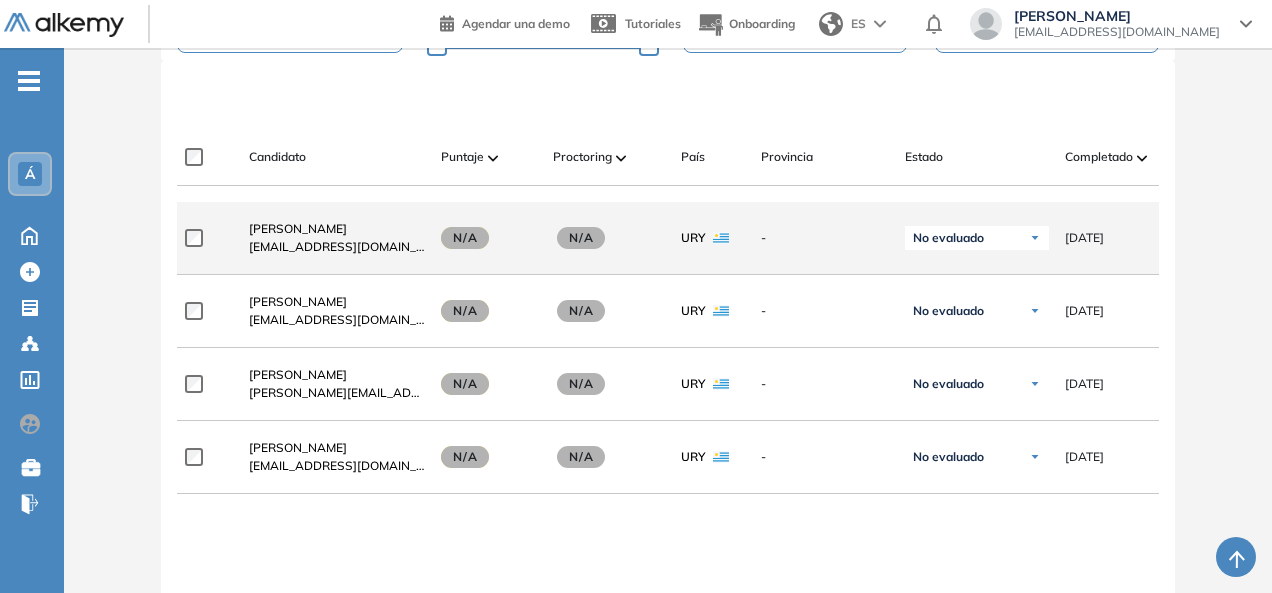 click on "N/A" at bounding box center (465, 238) 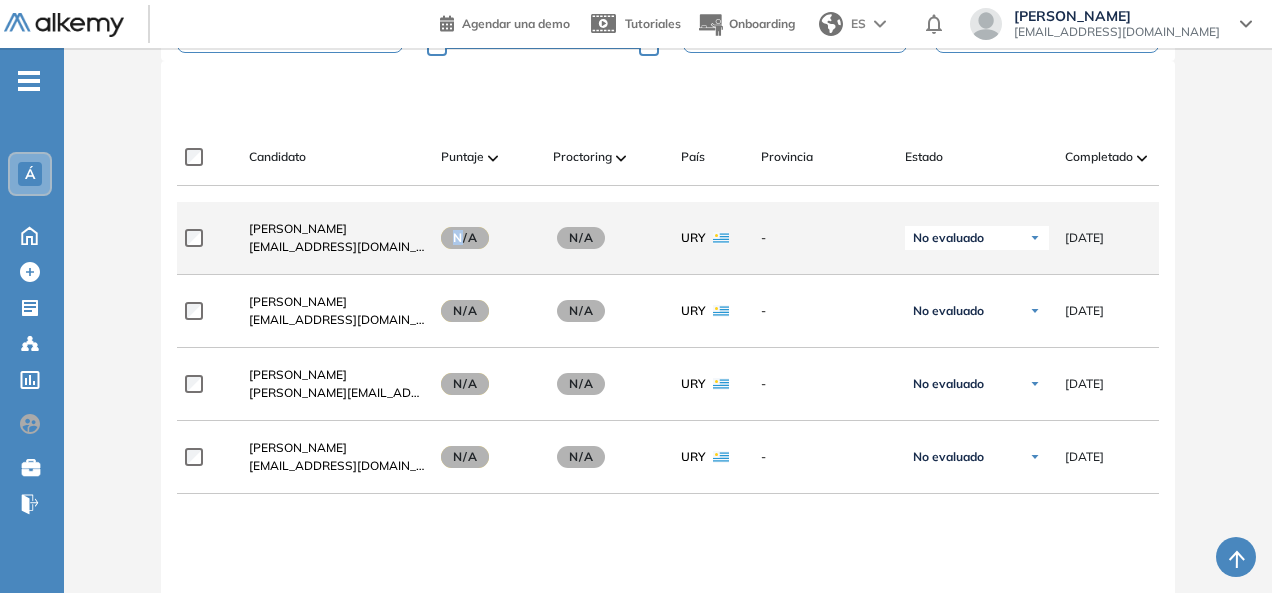click on "N/A" at bounding box center [465, 238] 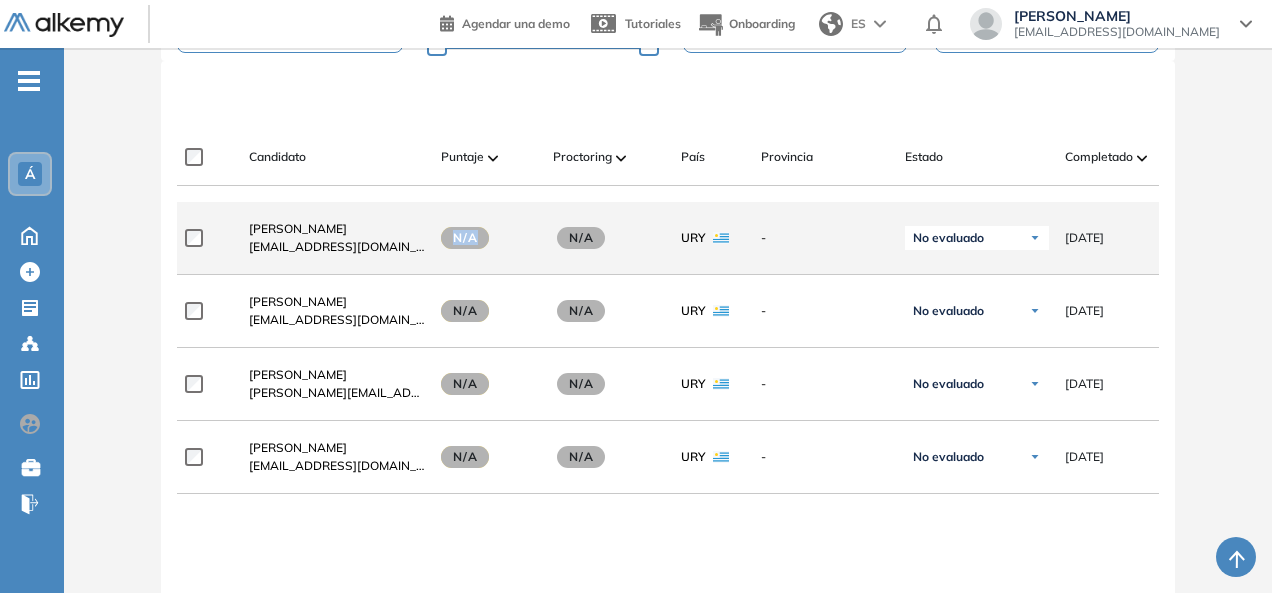 click on "N/A" at bounding box center [465, 238] 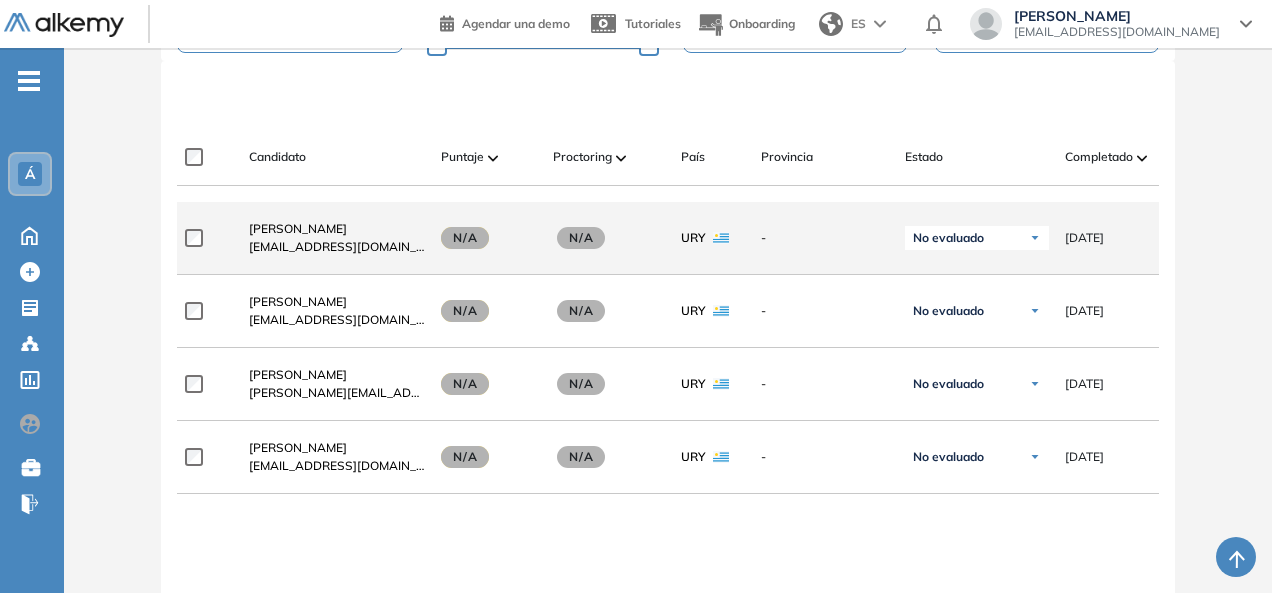 click on "No evaluado" at bounding box center (977, 238) 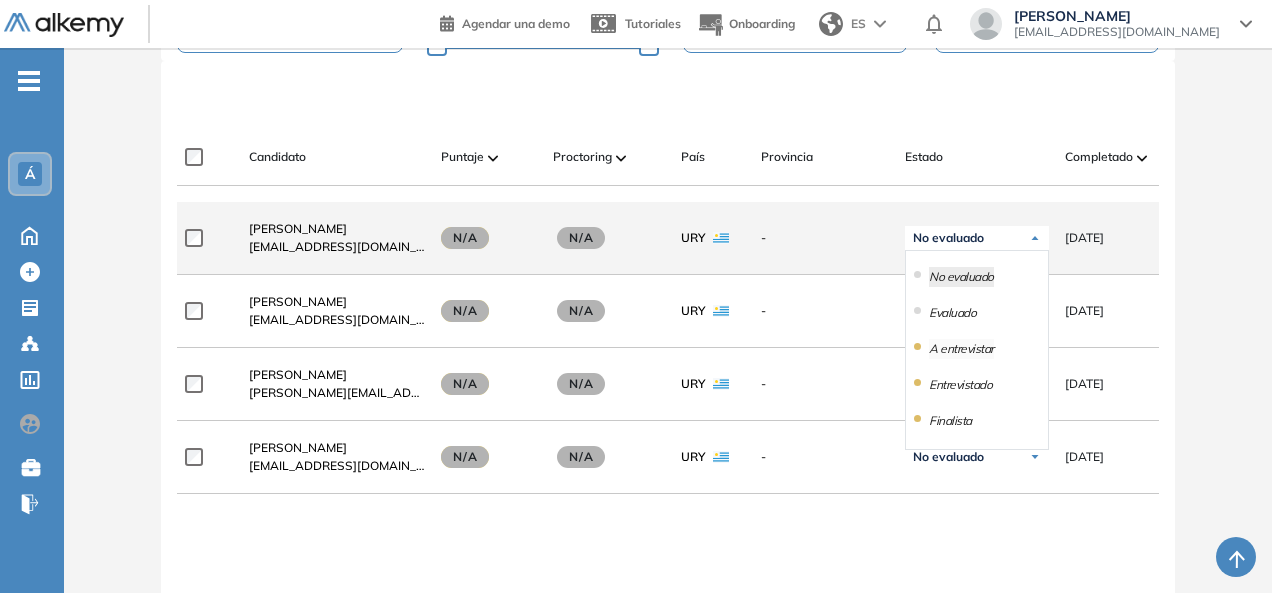 click on "A entrevistar" at bounding box center [961, 349] 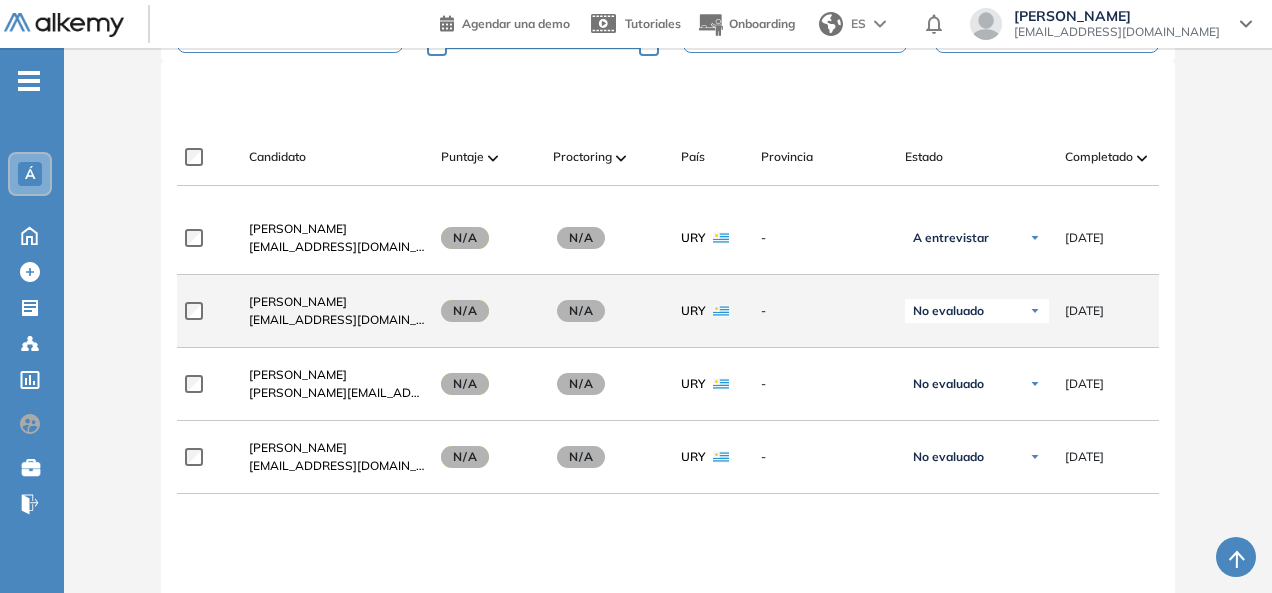 click on "No evaluado" at bounding box center (948, 311) 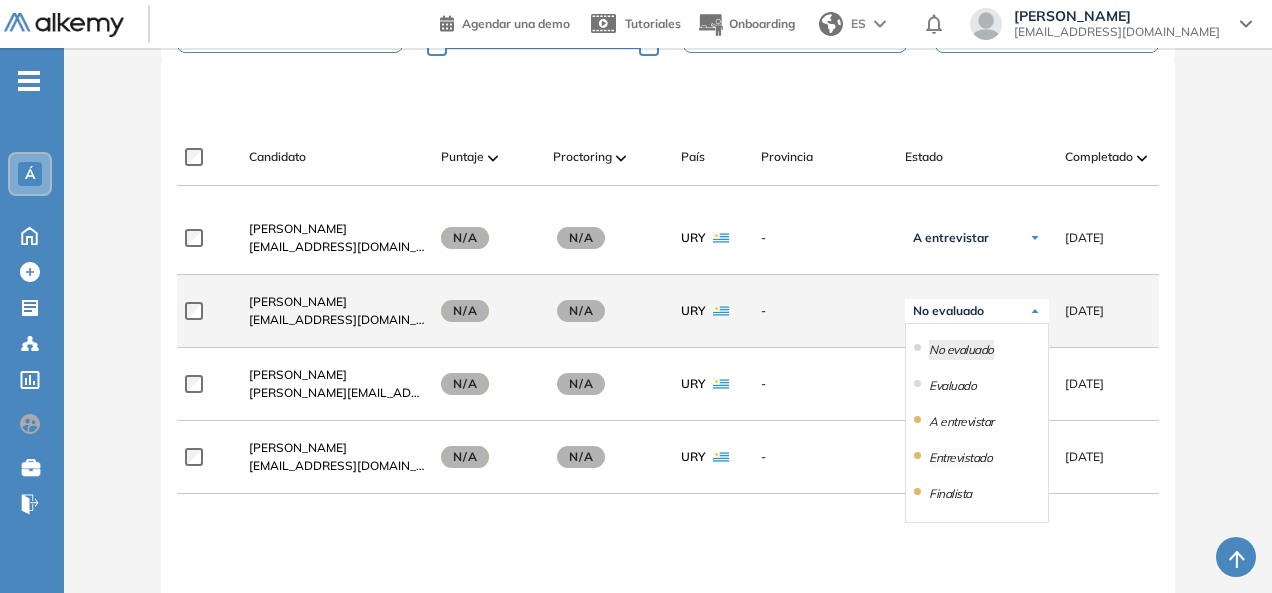 click on "Entrevistado" at bounding box center (960, 458) 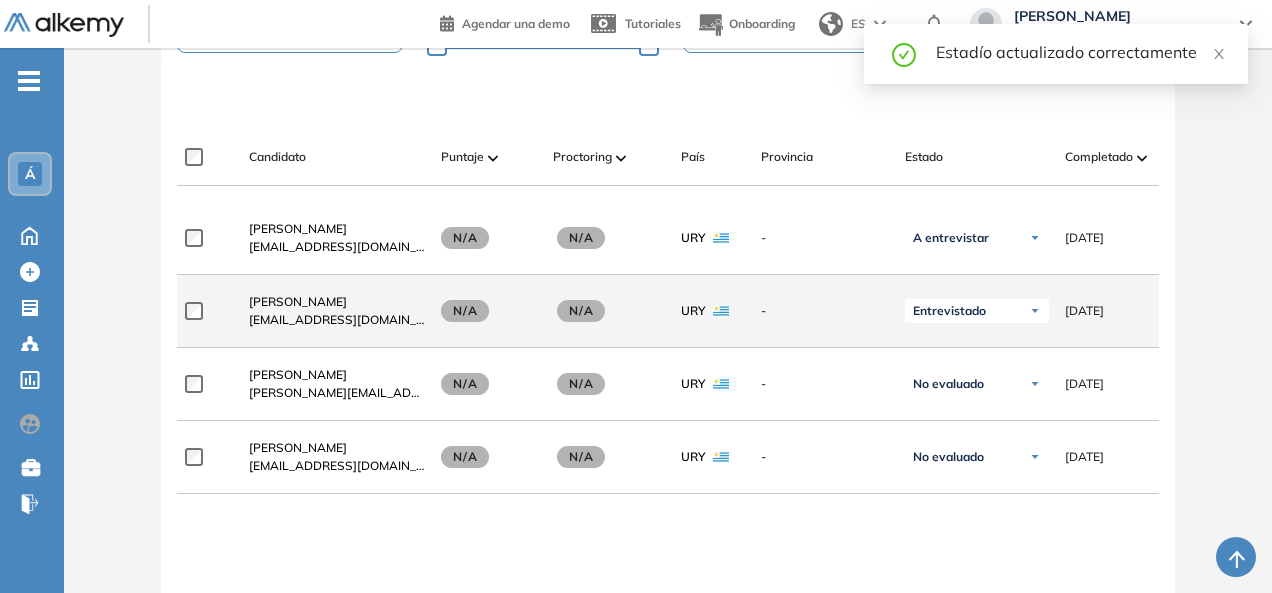 click on "No evaluado" at bounding box center [948, 457] 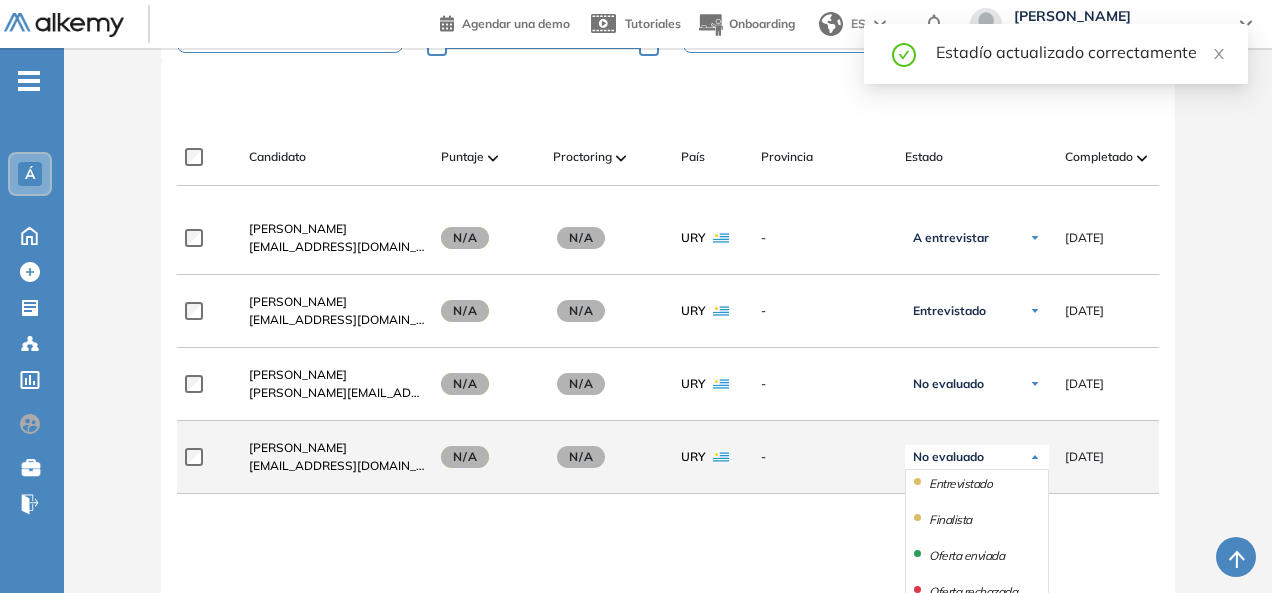 scroll, scrollTop: 177, scrollLeft: 0, axis: vertical 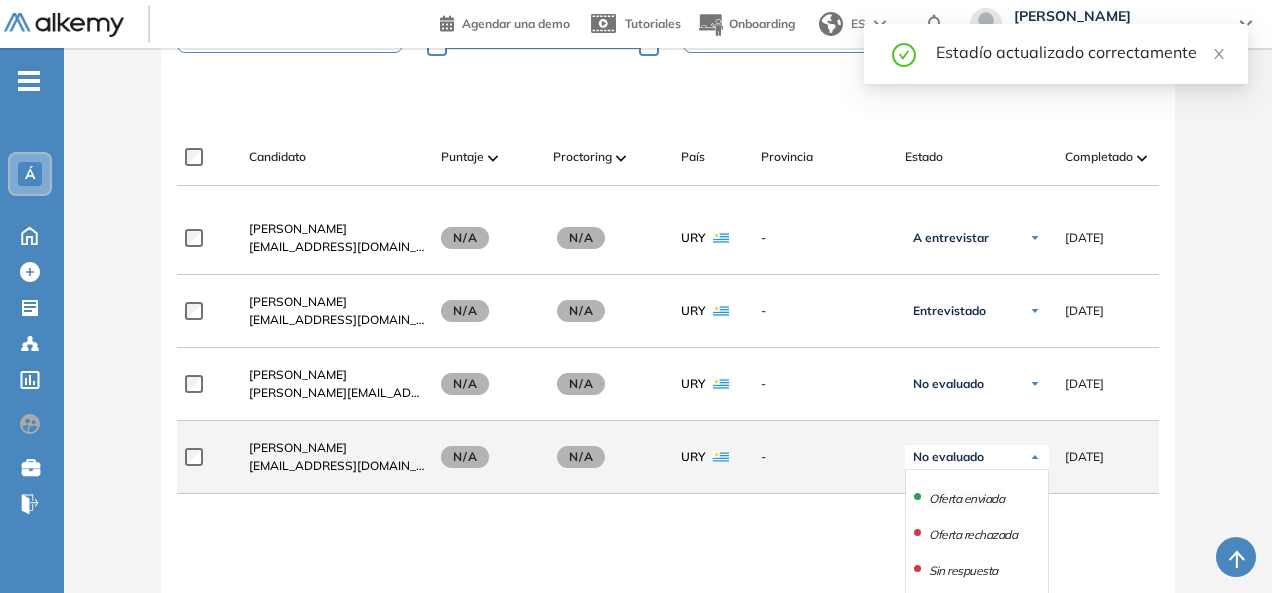 click on "Oferta enviada" at bounding box center [966, 499] 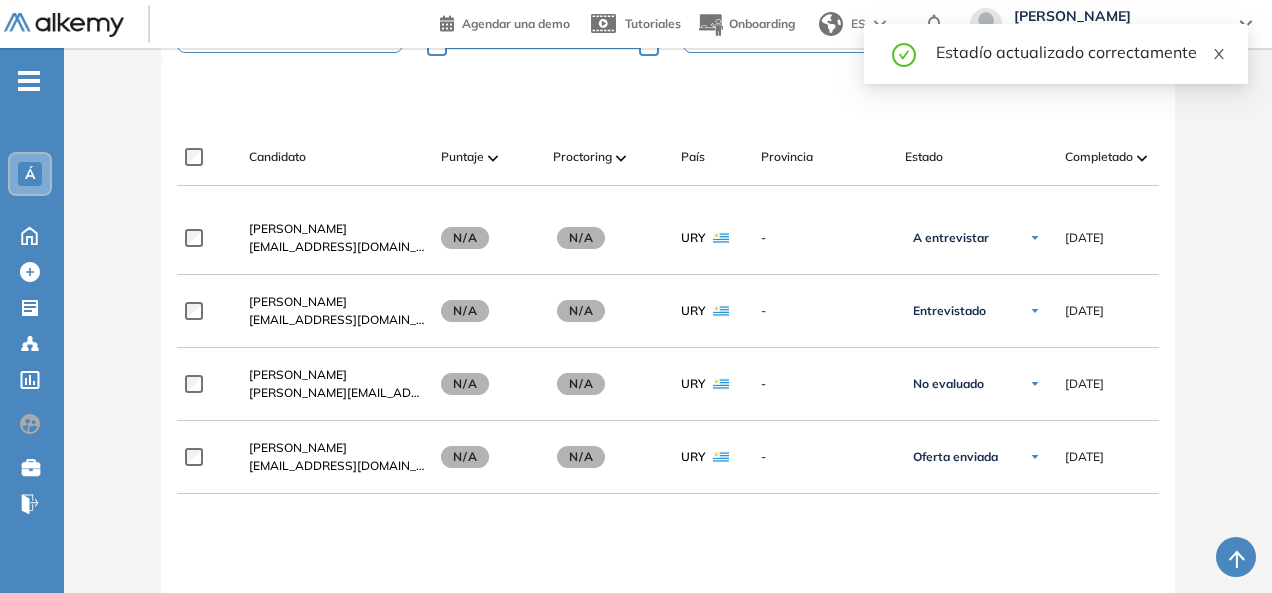 click 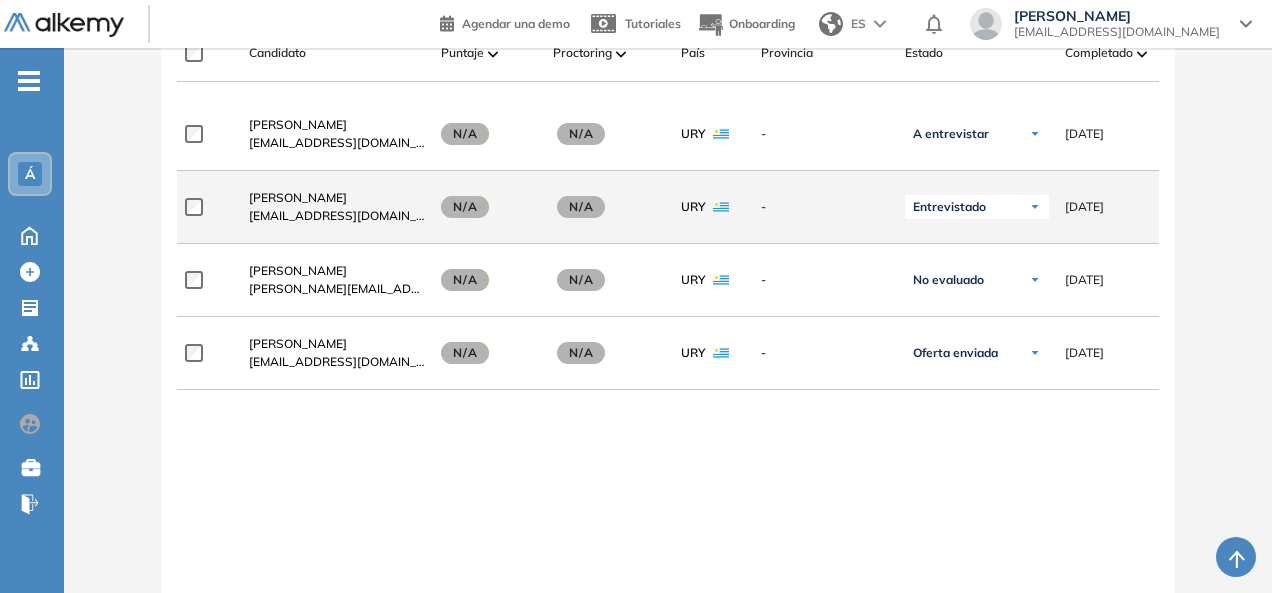 scroll, scrollTop: 573, scrollLeft: 0, axis: vertical 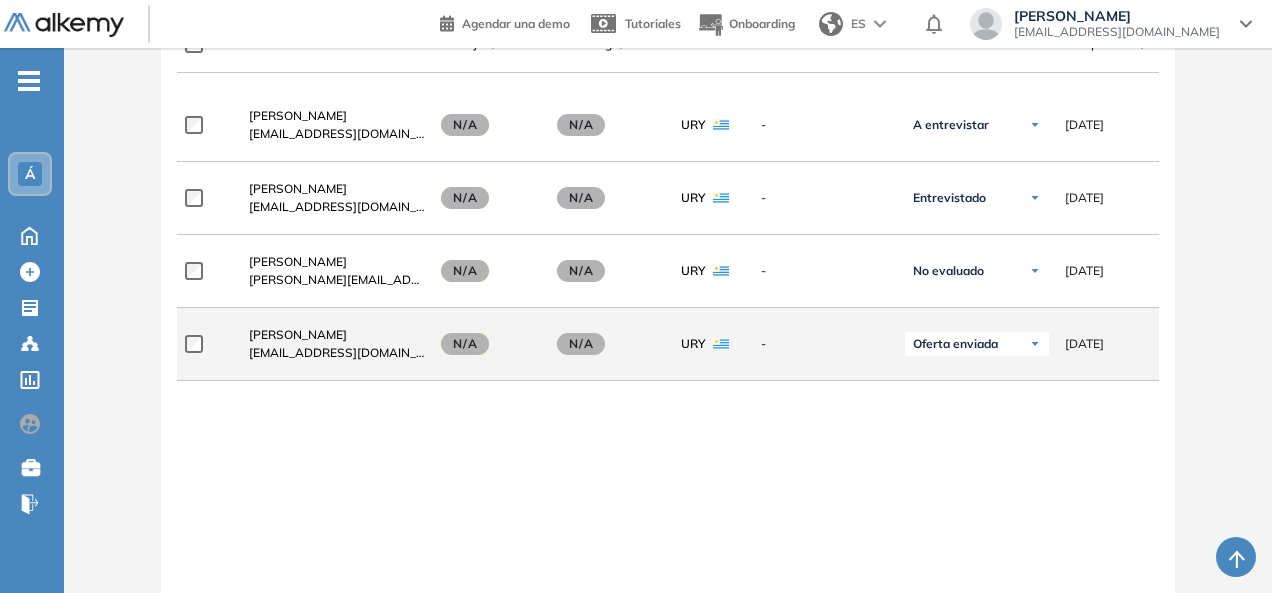 click on "Oferta enviada" at bounding box center (977, 344) 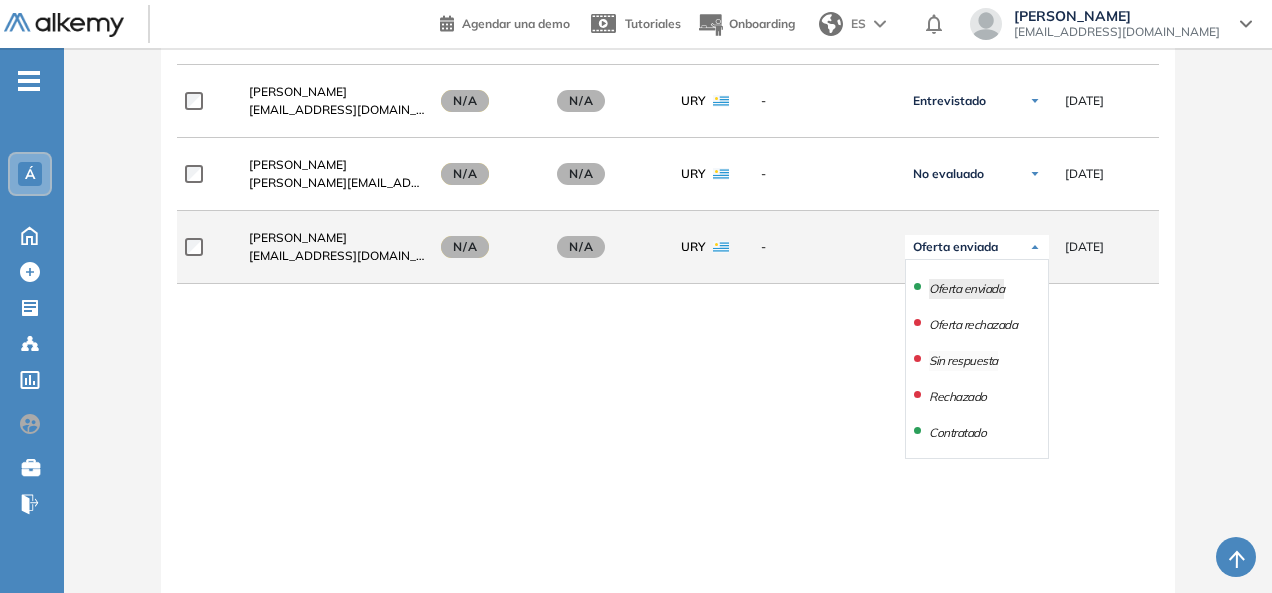 scroll, scrollTop: 766, scrollLeft: 0, axis: vertical 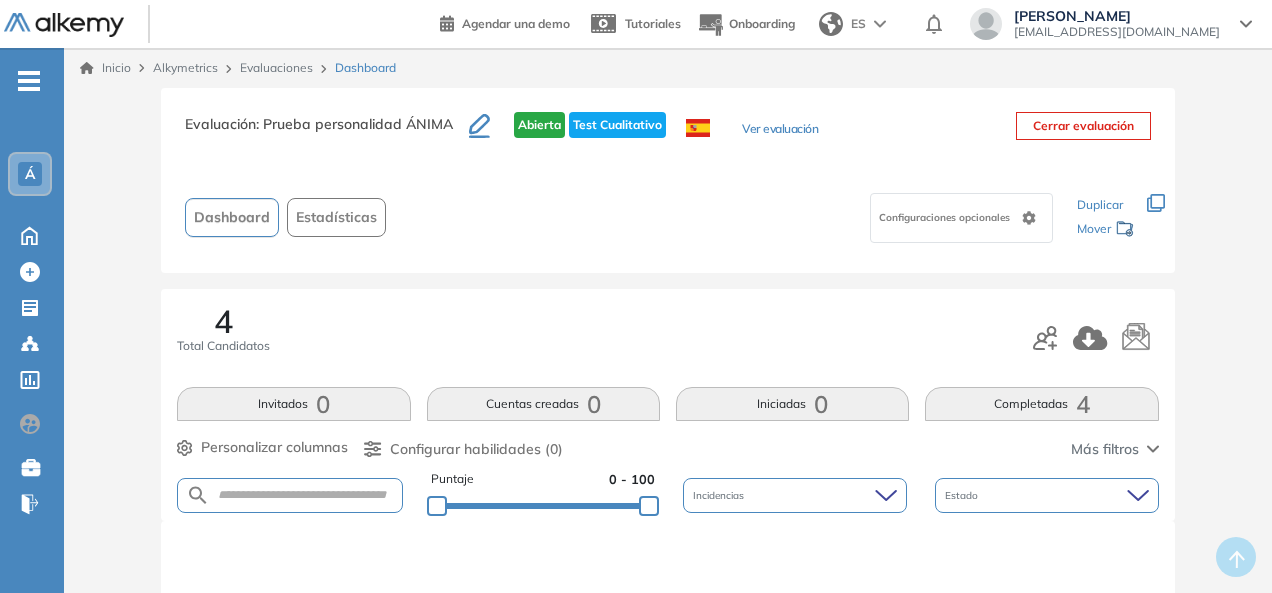 click on "Evaluación : Prueba personalidad ÁNIMA Abierta Test Cualitativo Ver evaluación Cerrar evaluación Dashboard Estadísticas Configuraciones opcionales Los siguientes tests ya no están disponibles o tienen una nueva versión Revisa en el catálogo otras opciones o su detalle. Entendido Duplicar Mover" at bounding box center (667, 180) 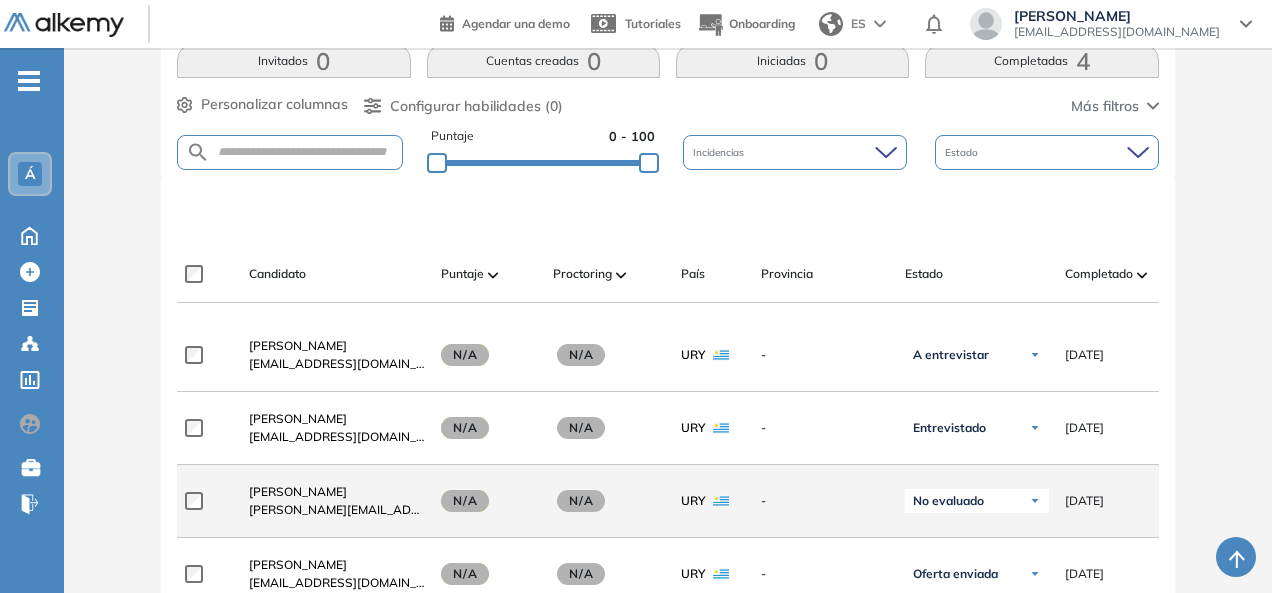 scroll, scrollTop: 333, scrollLeft: 0, axis: vertical 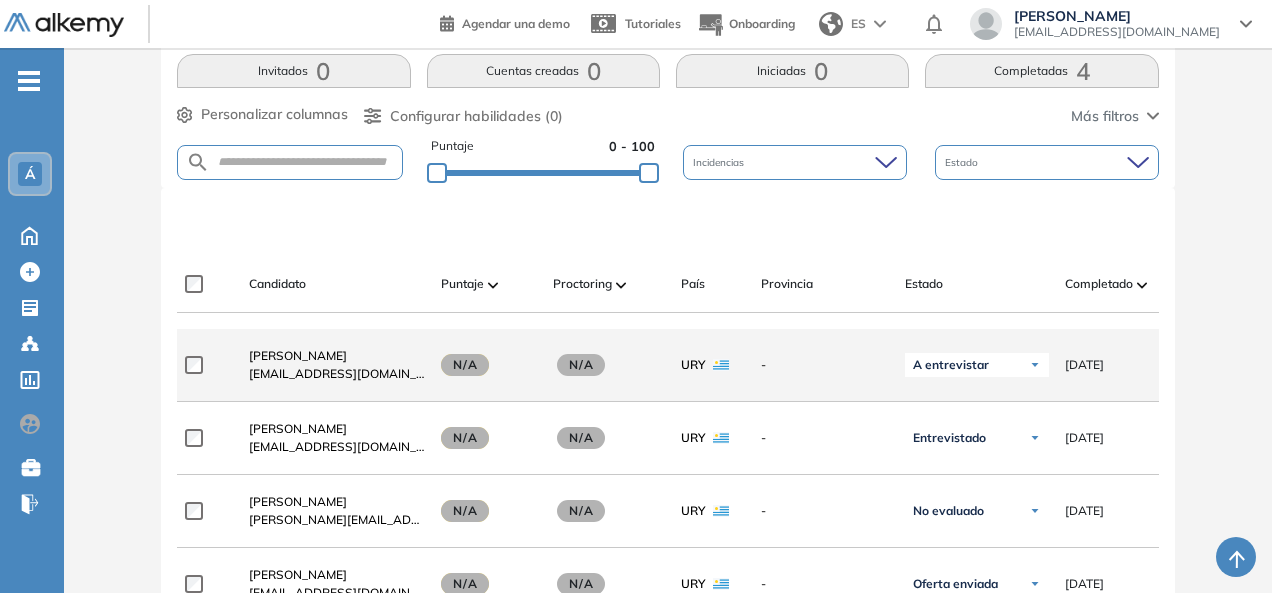 click on "[DATE]" at bounding box center (1084, 365) 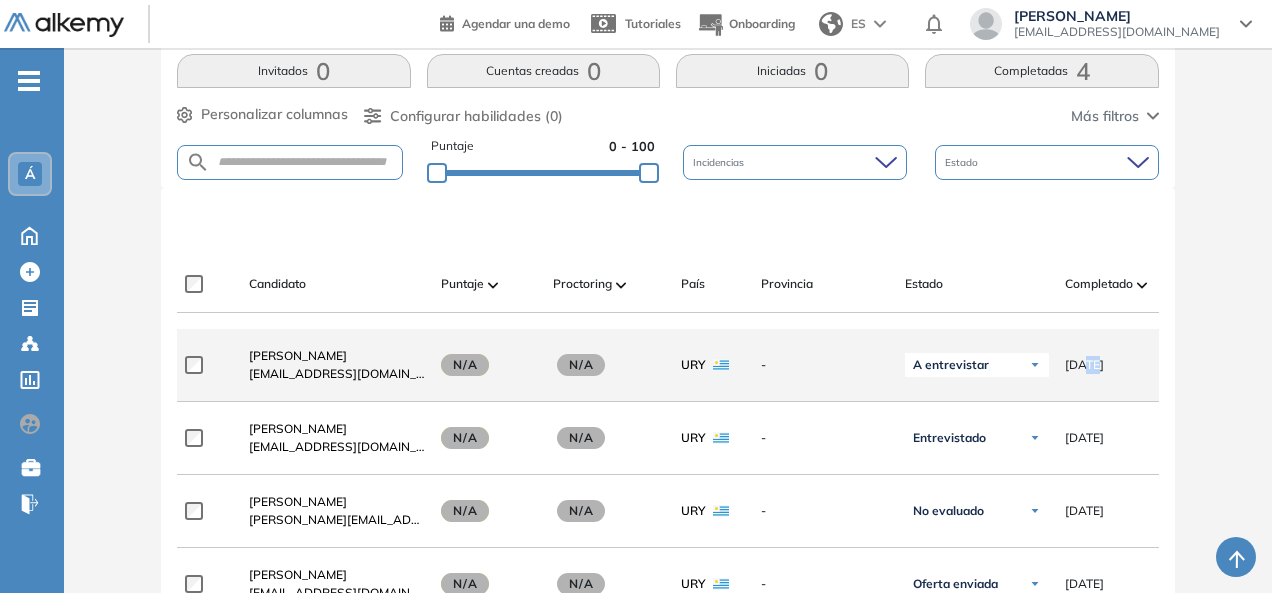 click on "[DATE]" at bounding box center [1084, 365] 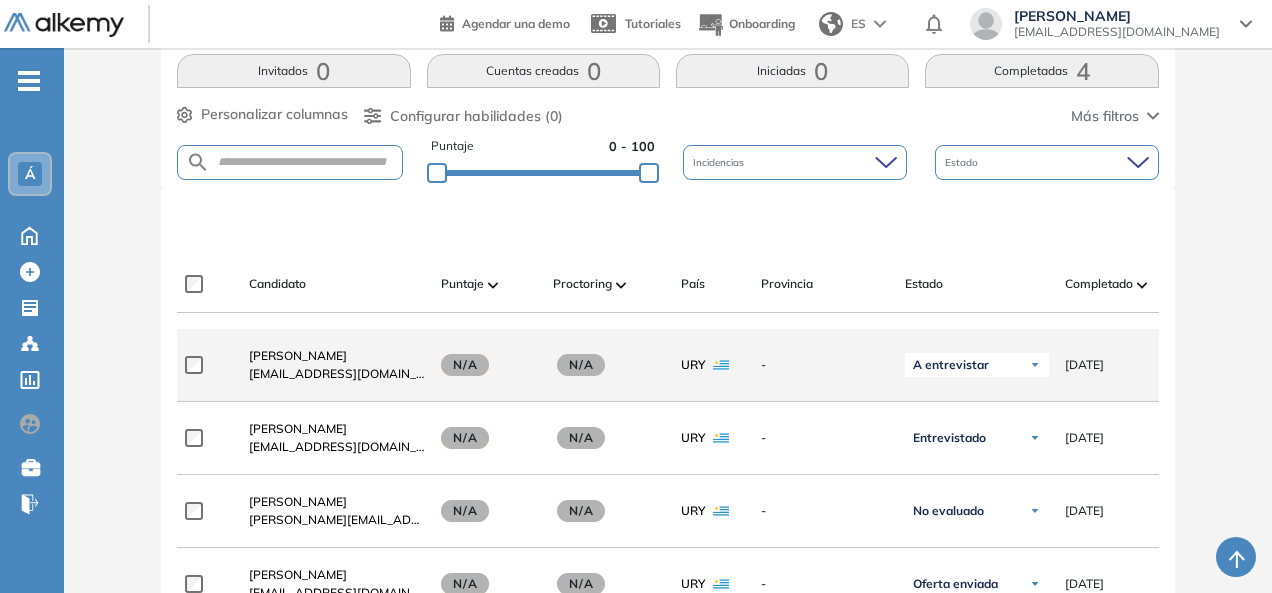 click on "N/A" at bounding box center [581, 365] 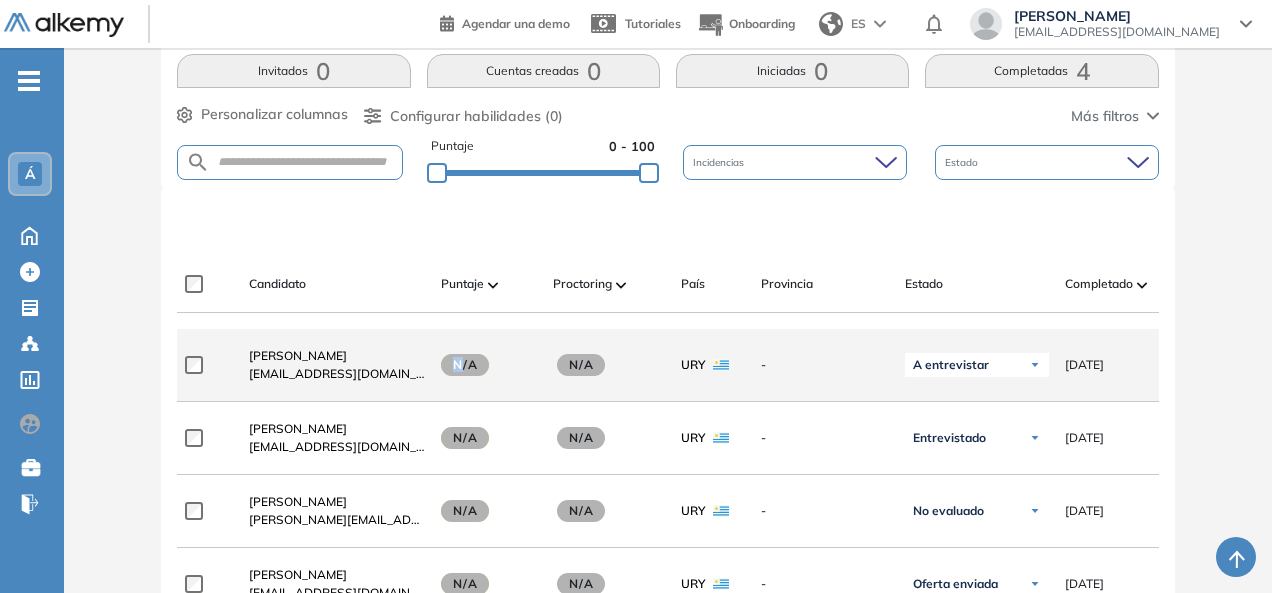 click on "N/A" 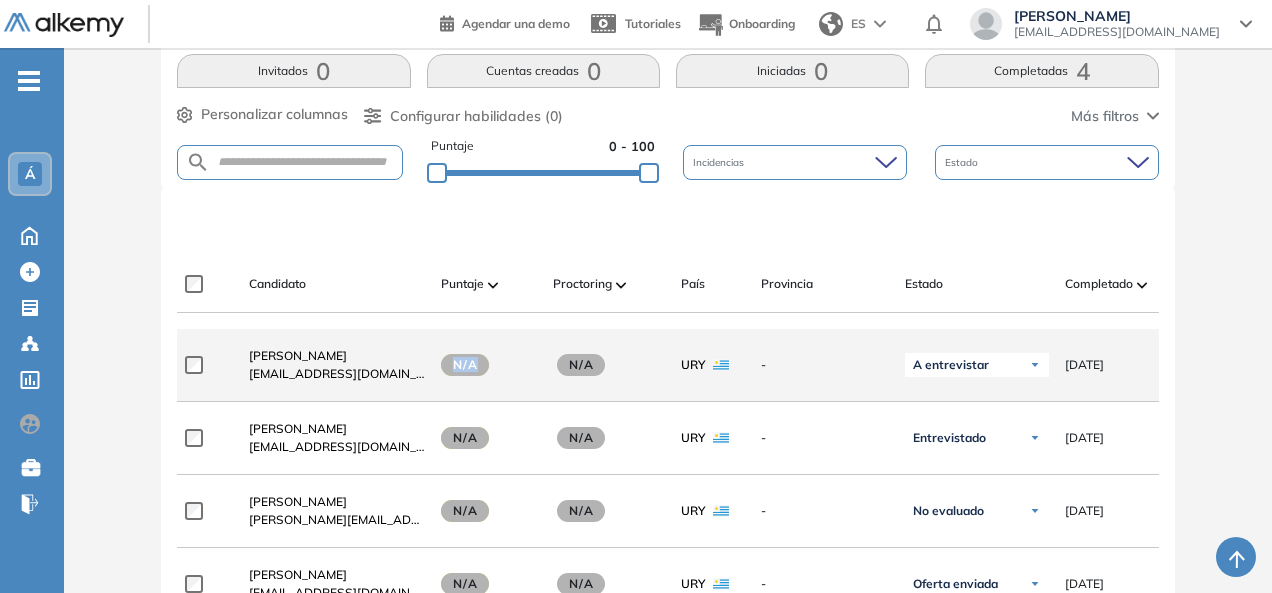 click on "N/A" 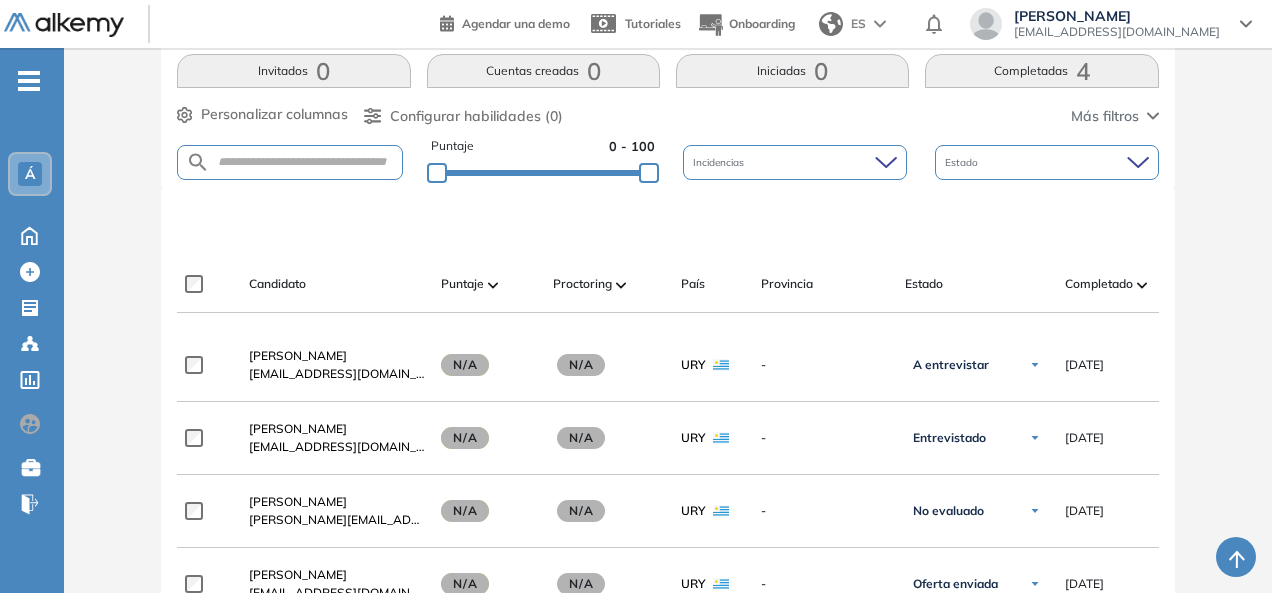 click at bounding box center (493, 284) 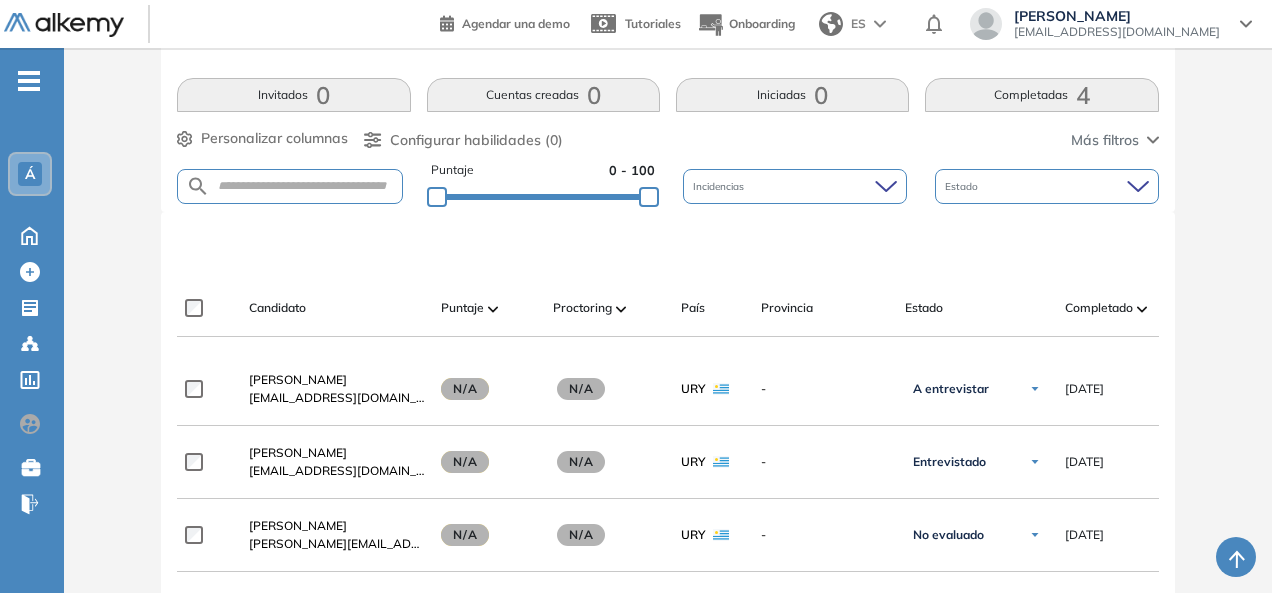 scroll, scrollTop: 306, scrollLeft: 0, axis: vertical 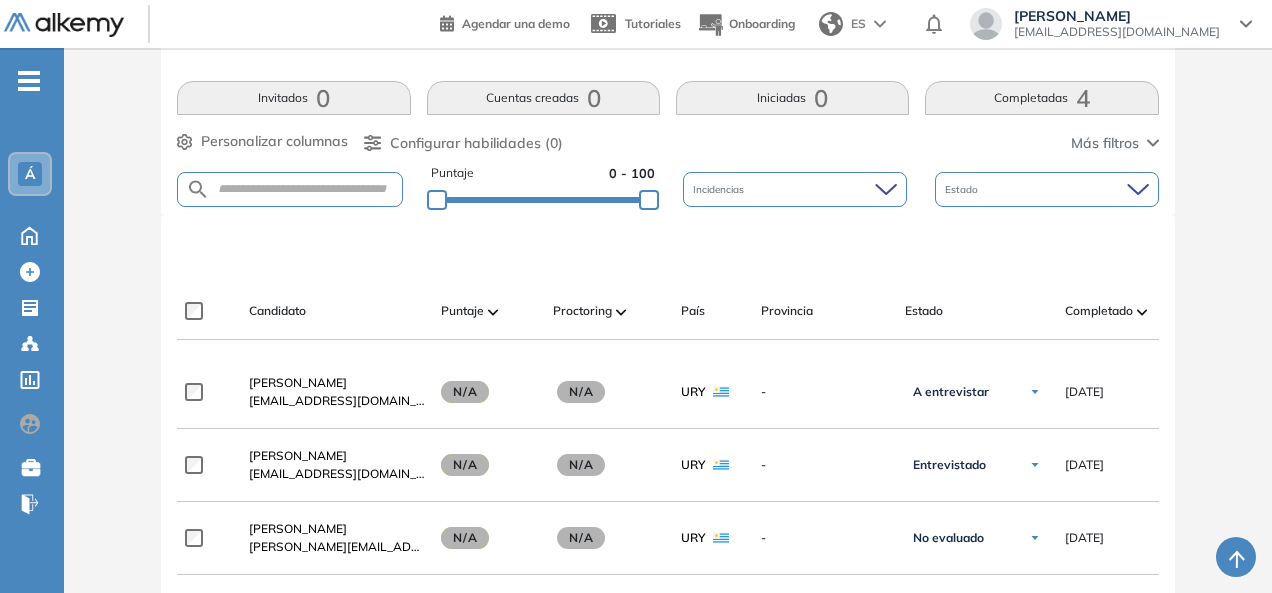 click on "Personalizar columnas" at bounding box center (274, 141) 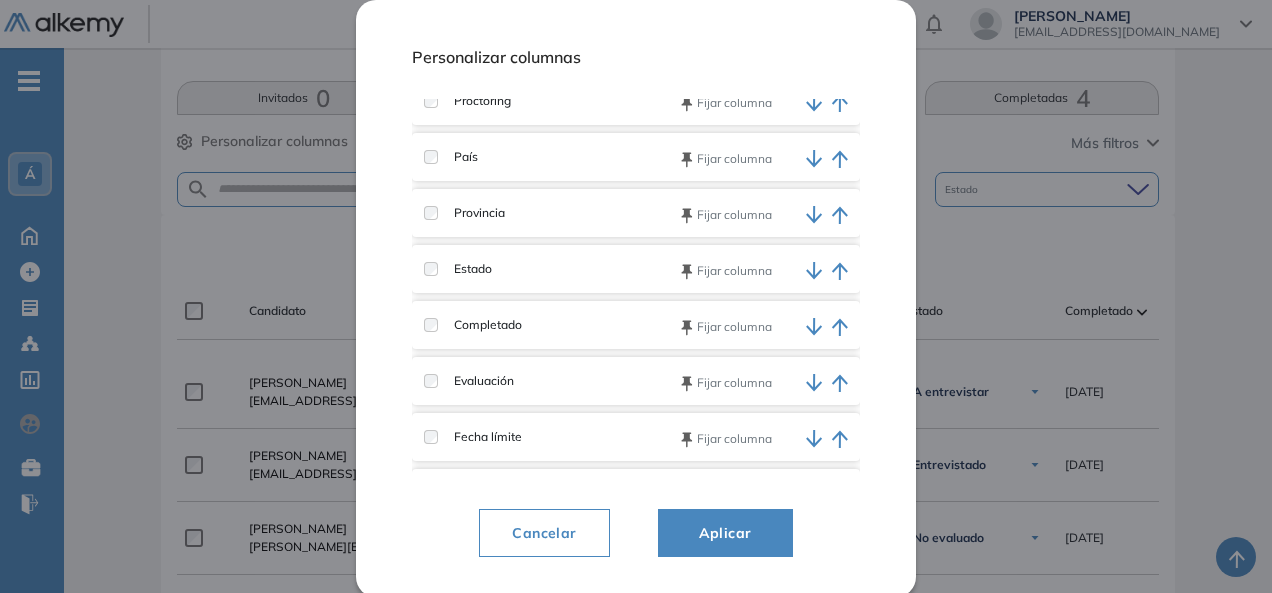 scroll, scrollTop: 174, scrollLeft: 0, axis: vertical 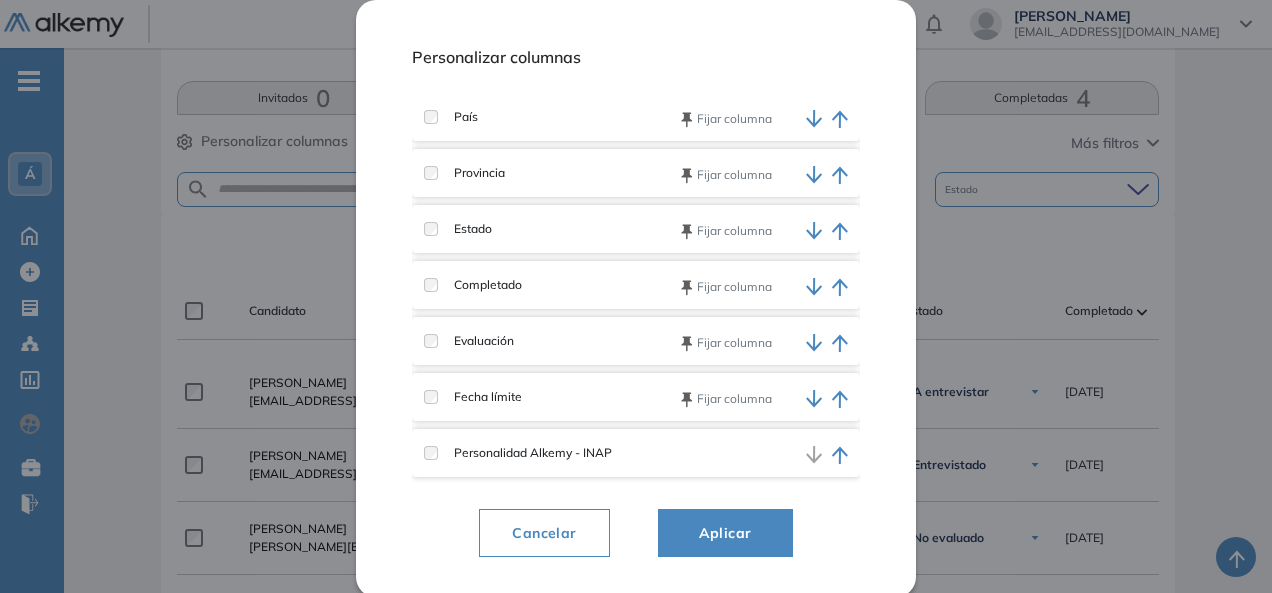 click on "Personalidad Alkemy - INAP" at bounding box center [636, 453] 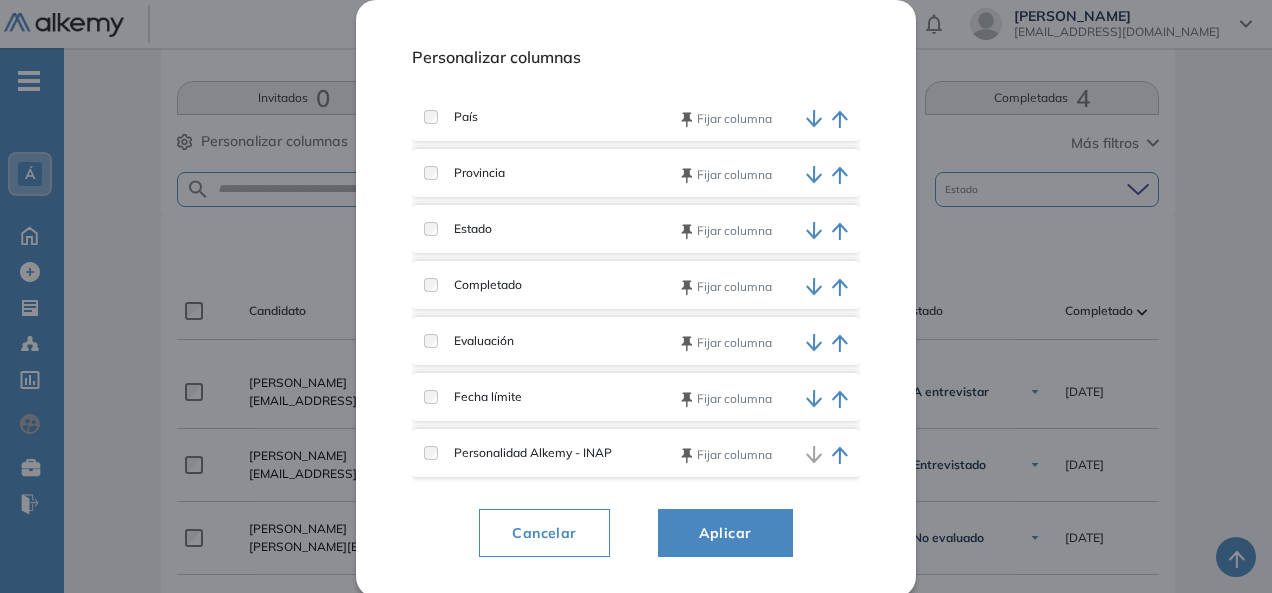 click on "Aplicar" at bounding box center (725, 533) 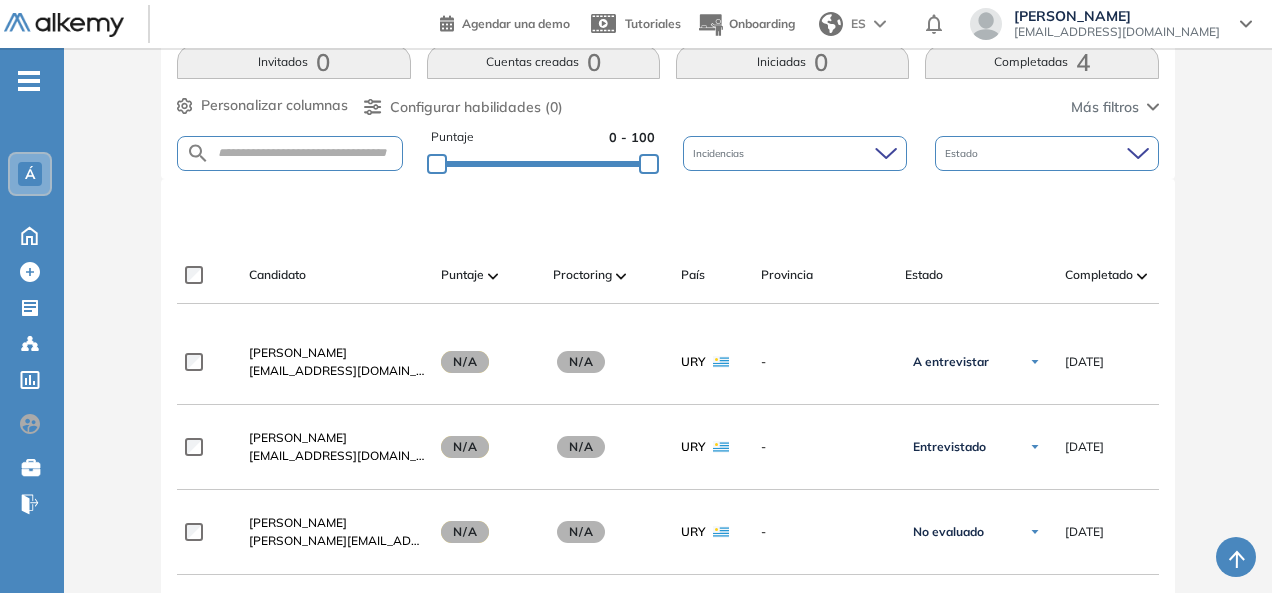 scroll, scrollTop: 240, scrollLeft: 0, axis: vertical 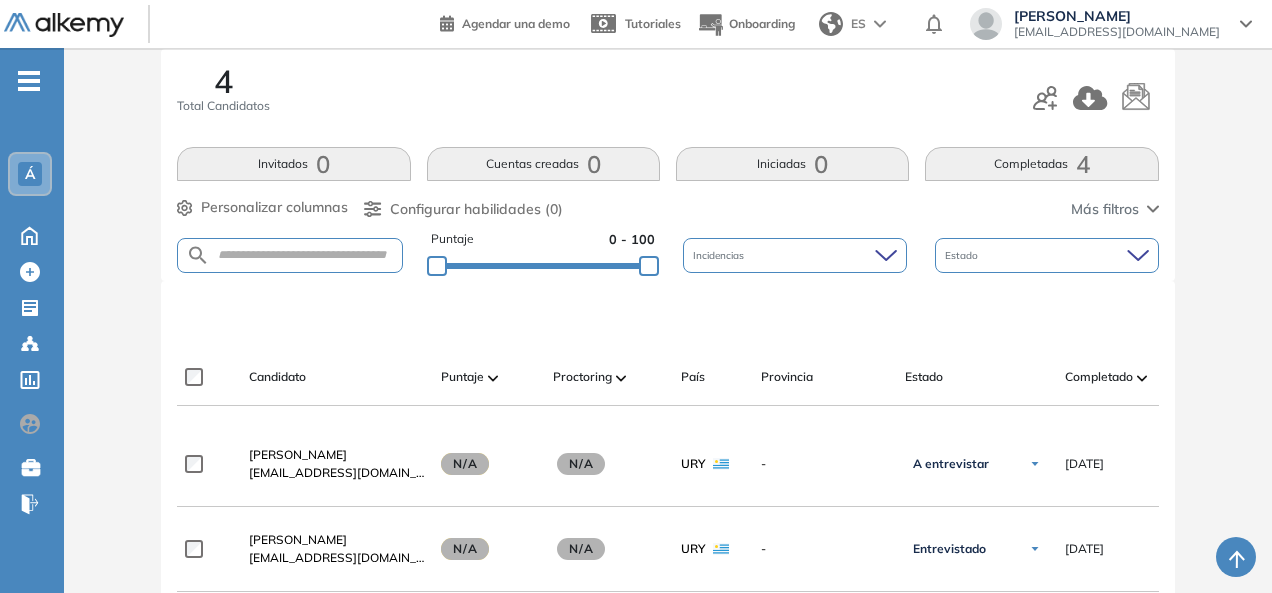 click on "4 Total Candidatos" at bounding box center [667, 98] 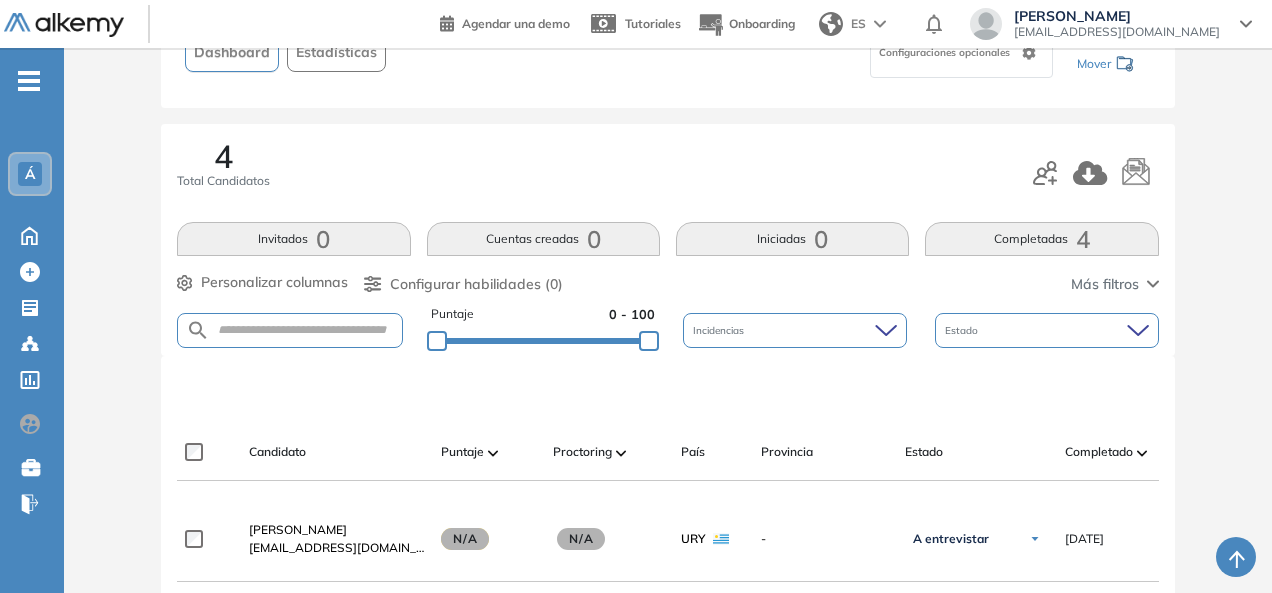 scroll, scrollTop: 0, scrollLeft: 0, axis: both 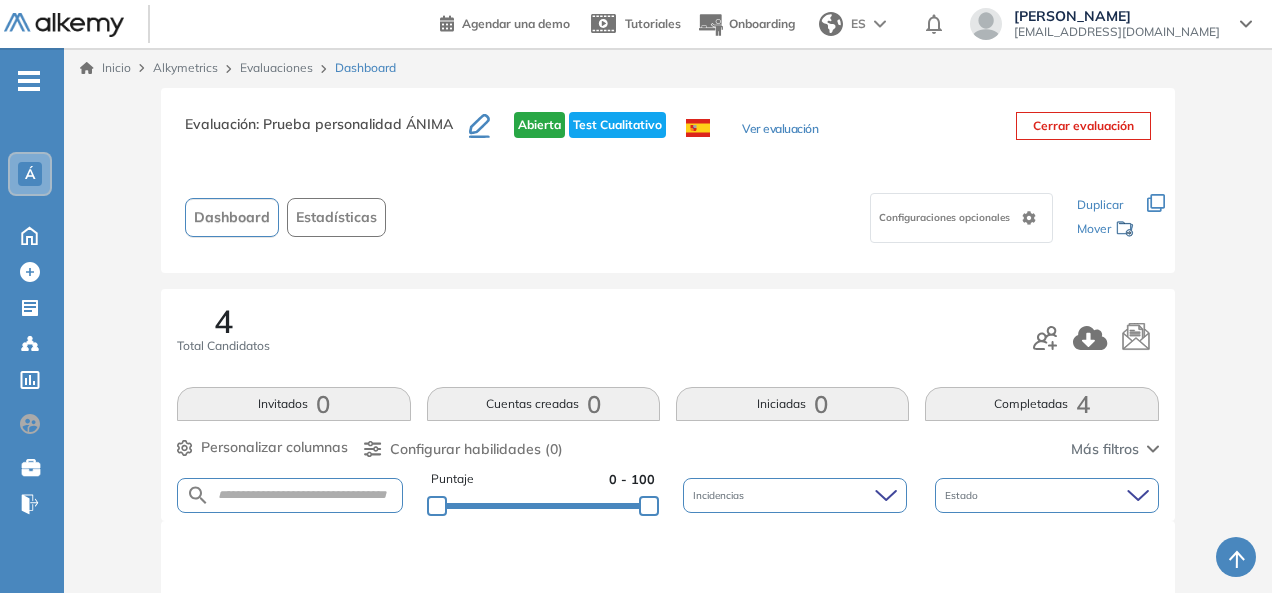 click on "Evaluación : Prueba personalidad ÁNIMA Abierta Test Cualitativo Ver evaluación" at bounding box center (501, 137) 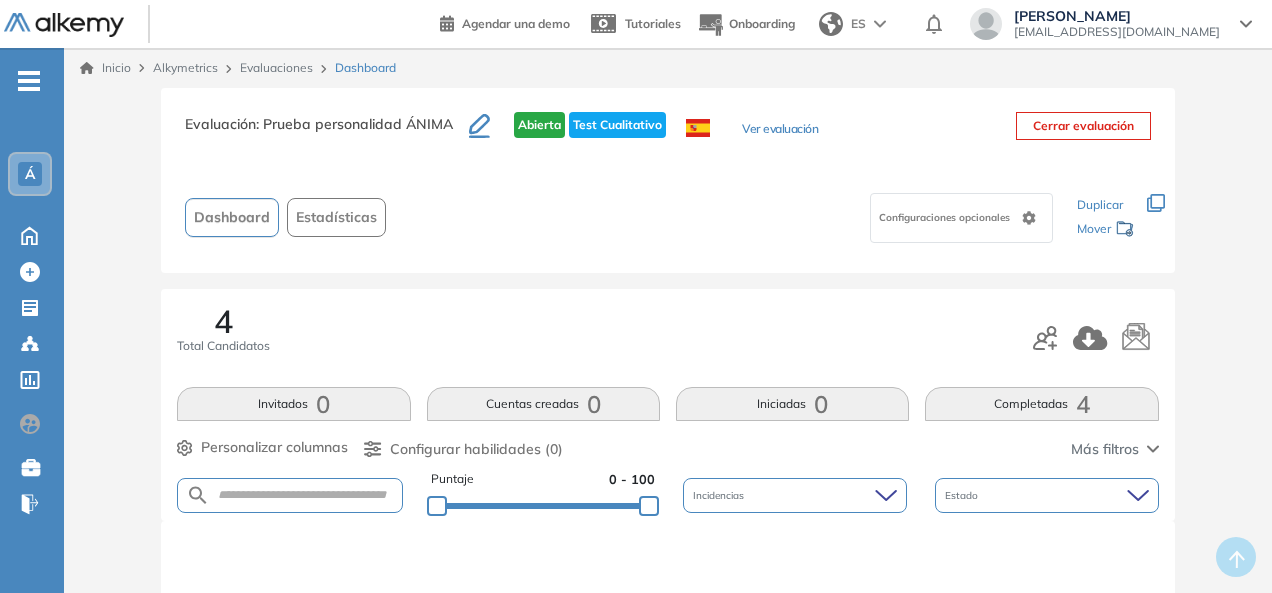 click on "Configuraciones opcionales" at bounding box center [727, 217] 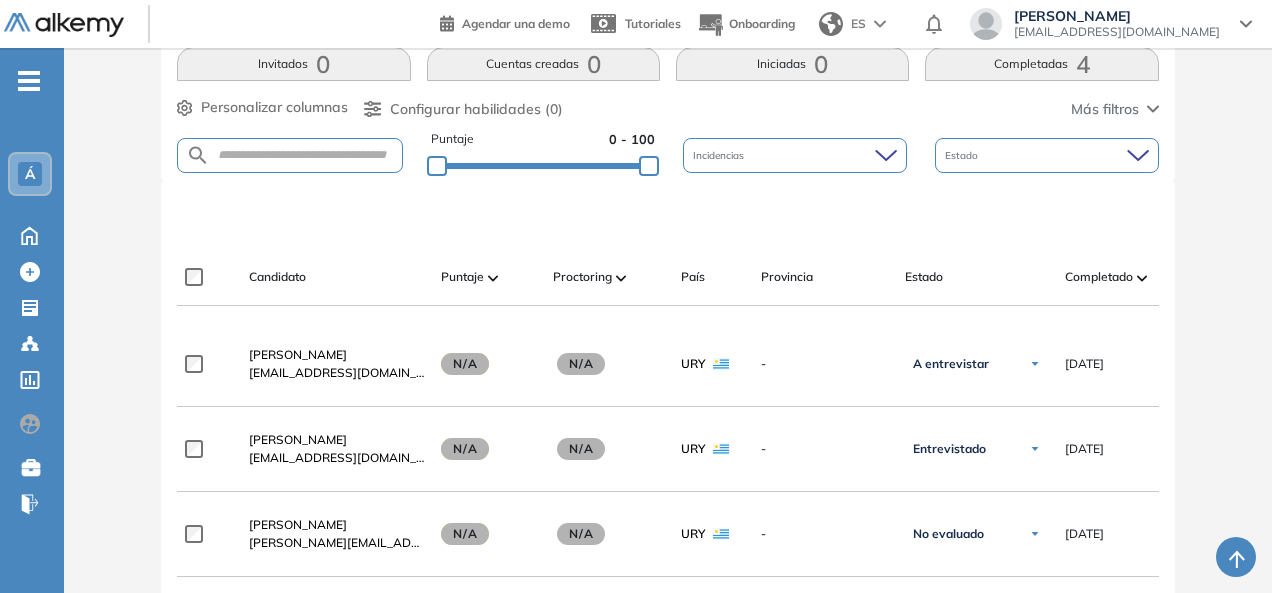 click on "Puntaje" at bounding box center (462, 277) 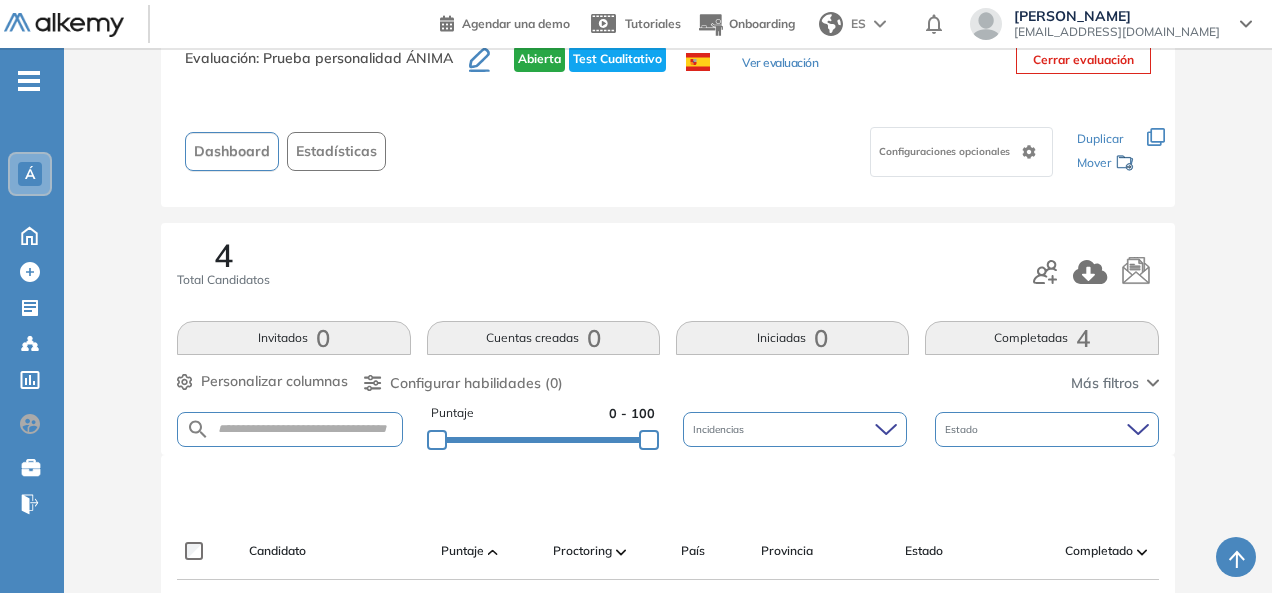scroll, scrollTop: 340, scrollLeft: 0, axis: vertical 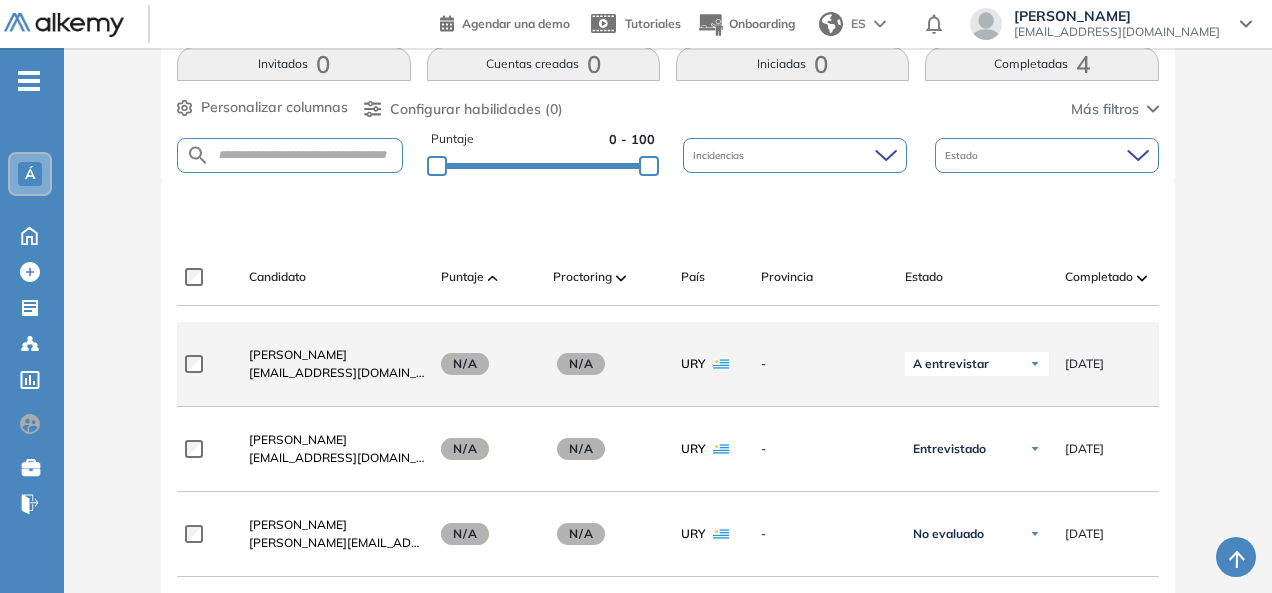click on "N/A" at bounding box center (465, 364) 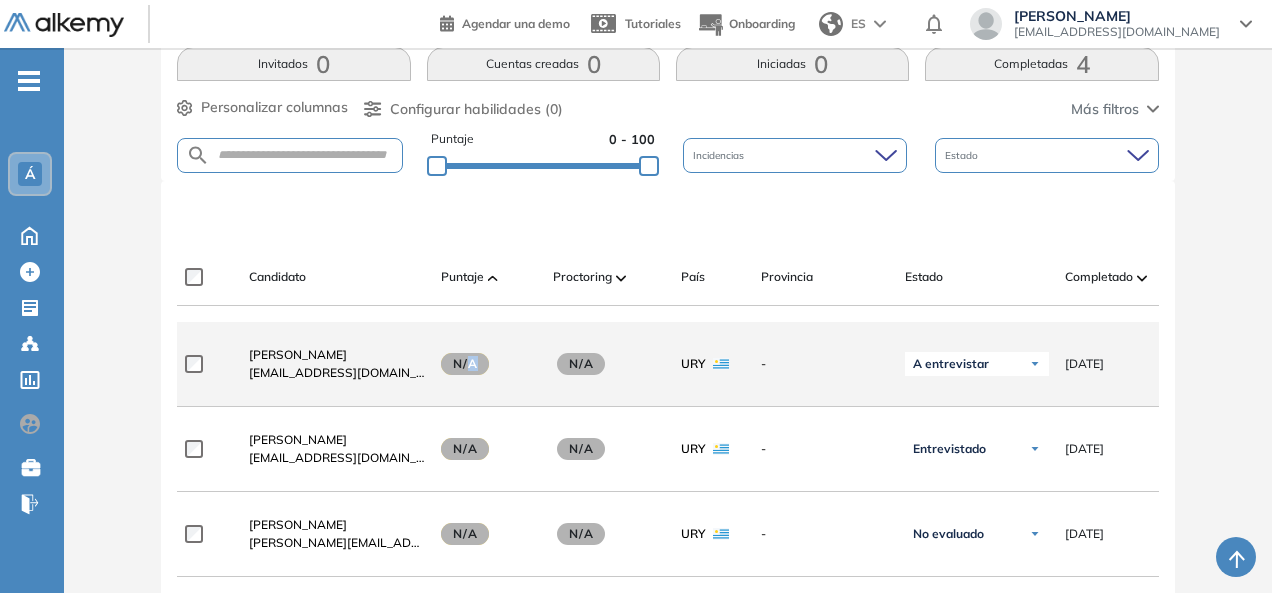 click on "N/A" at bounding box center [465, 364] 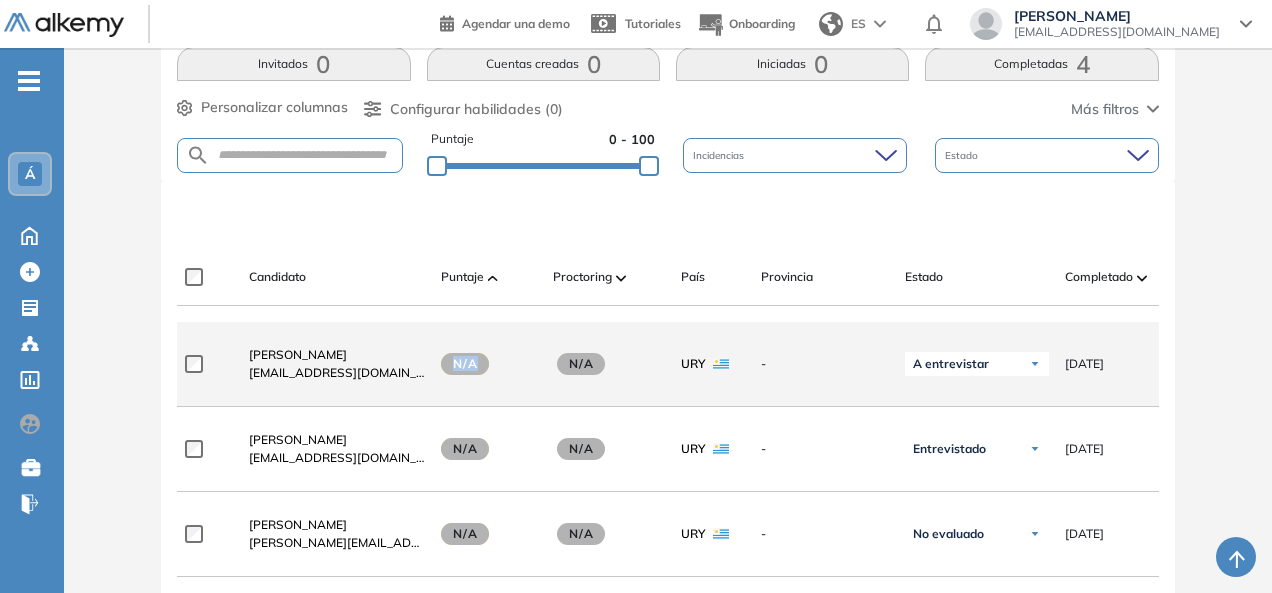click on "N/A" at bounding box center [465, 364] 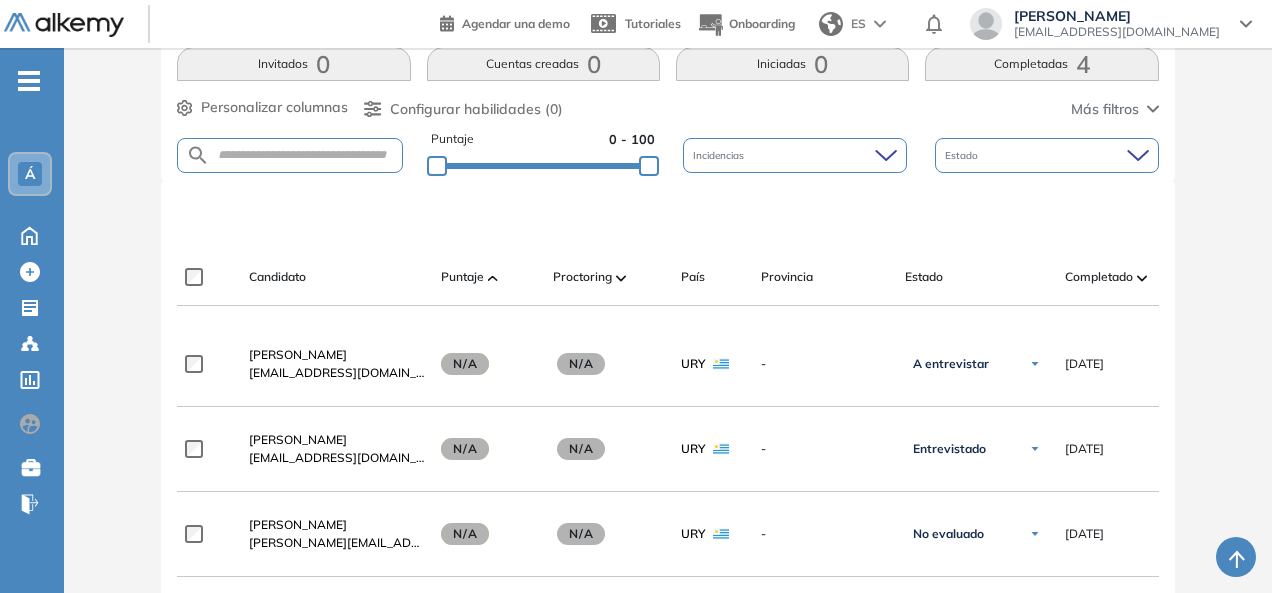 click at bounding box center (671, 215) 